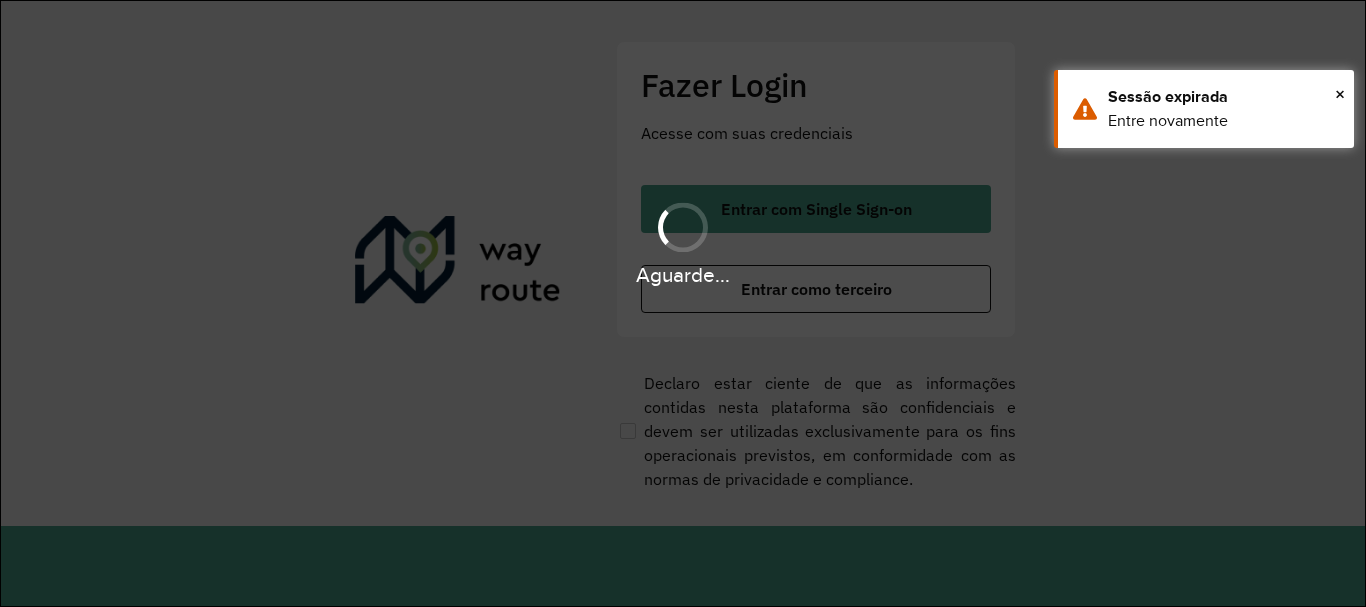scroll, scrollTop: 0, scrollLeft: 0, axis: both 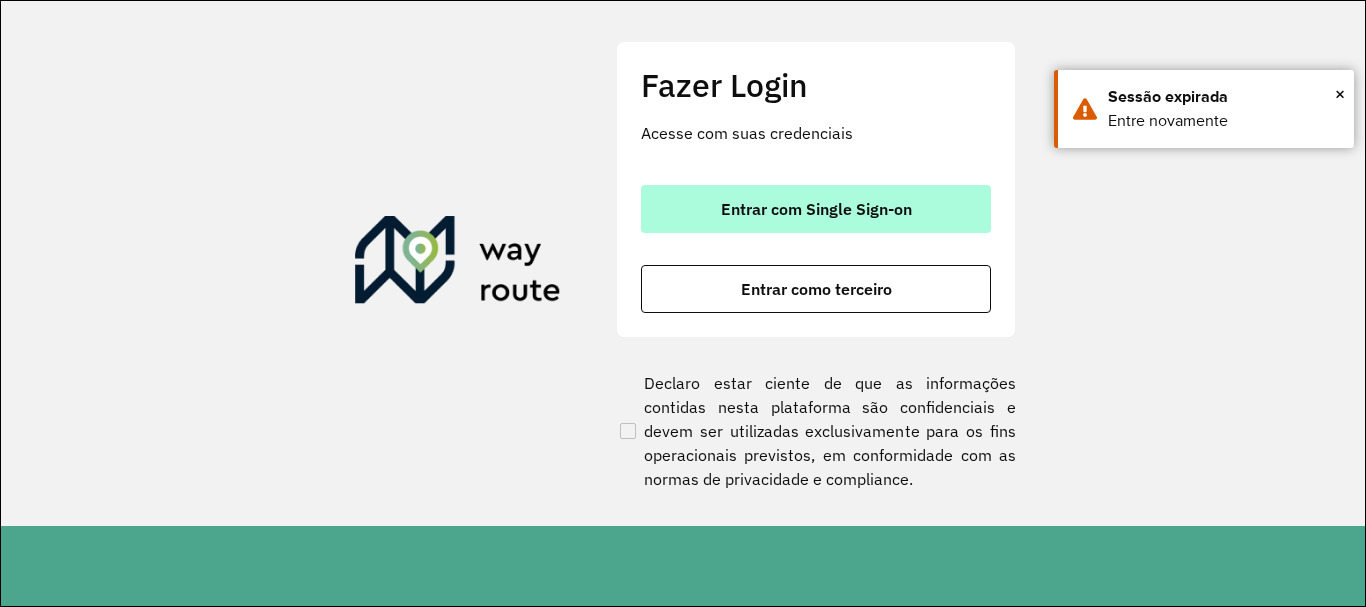 click on "Entrar com Single Sign-on" at bounding box center [816, 209] 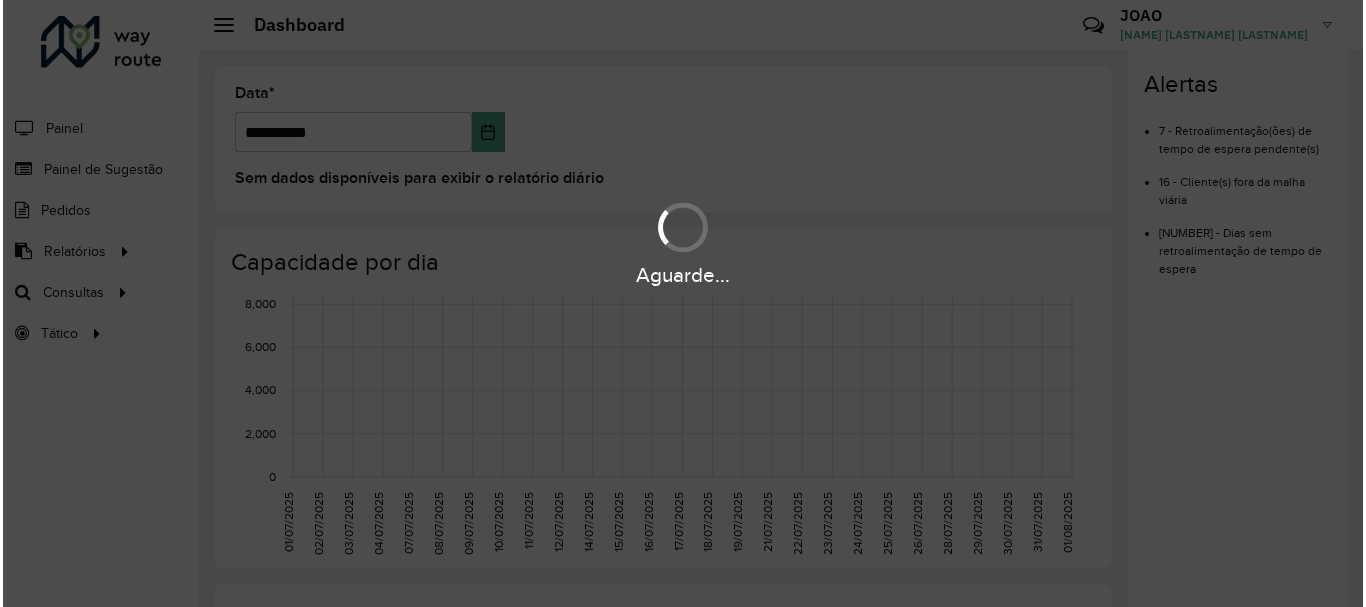 scroll, scrollTop: 0, scrollLeft: 0, axis: both 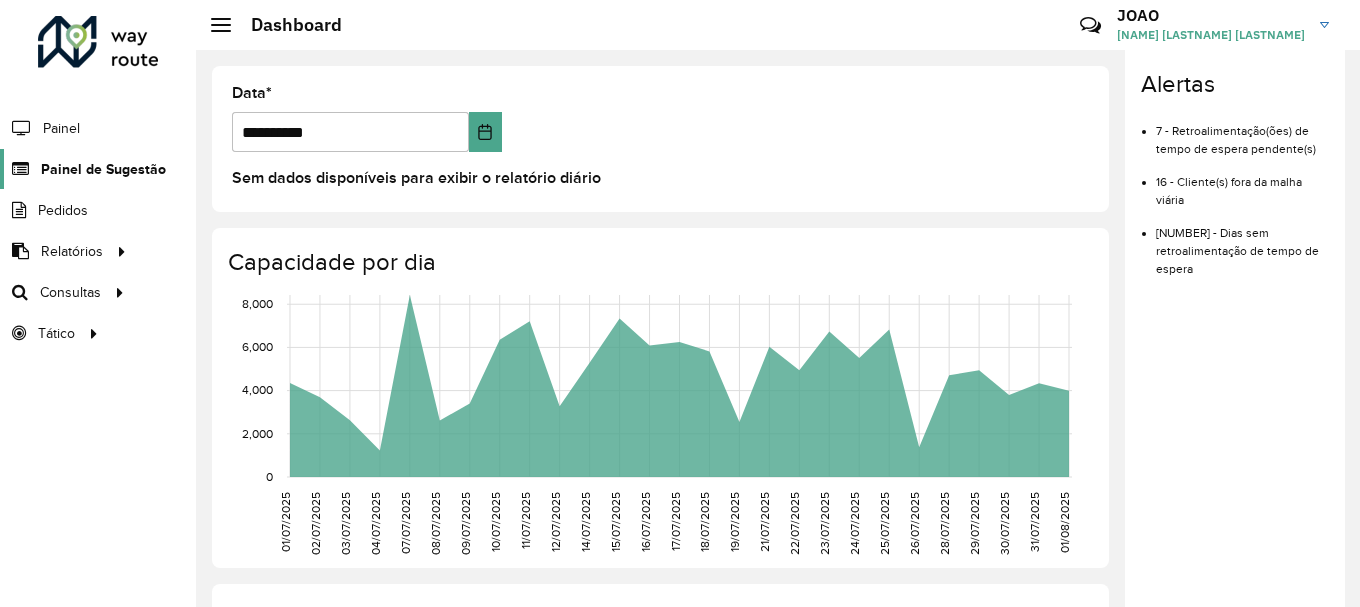click on "Painel de Sugestão" 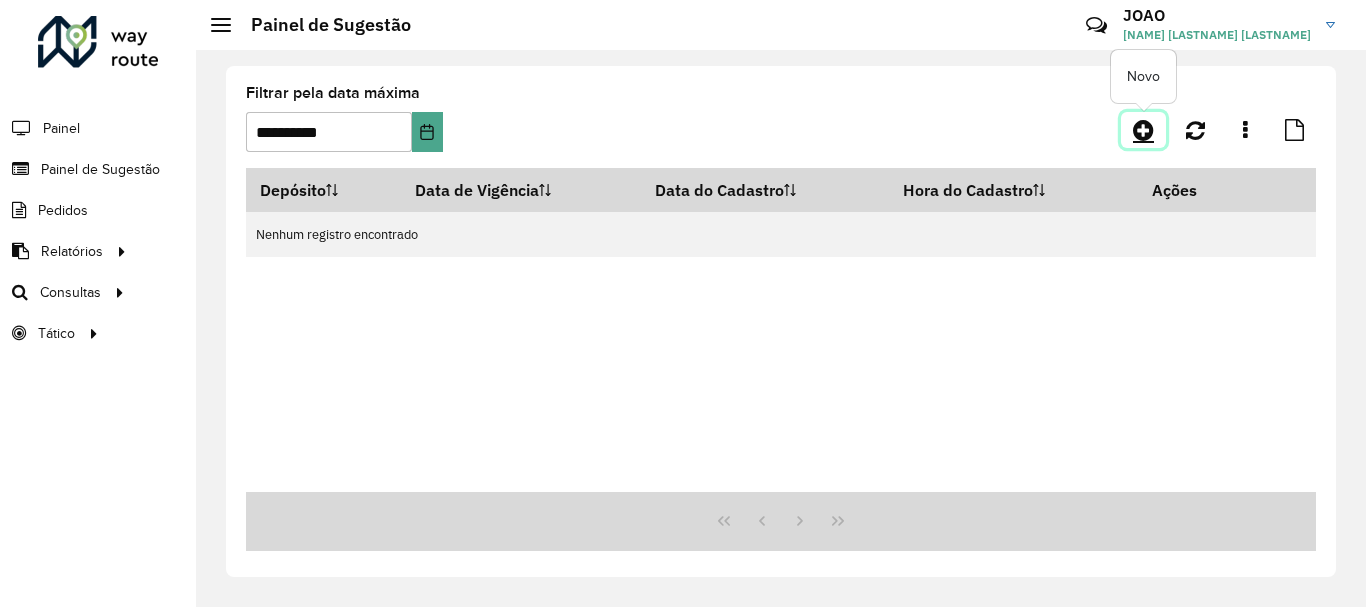 click 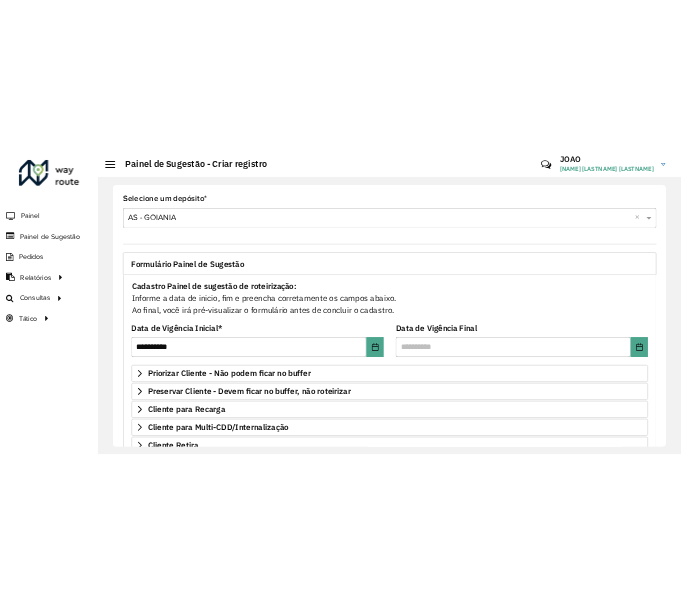 scroll, scrollTop: 100, scrollLeft: 0, axis: vertical 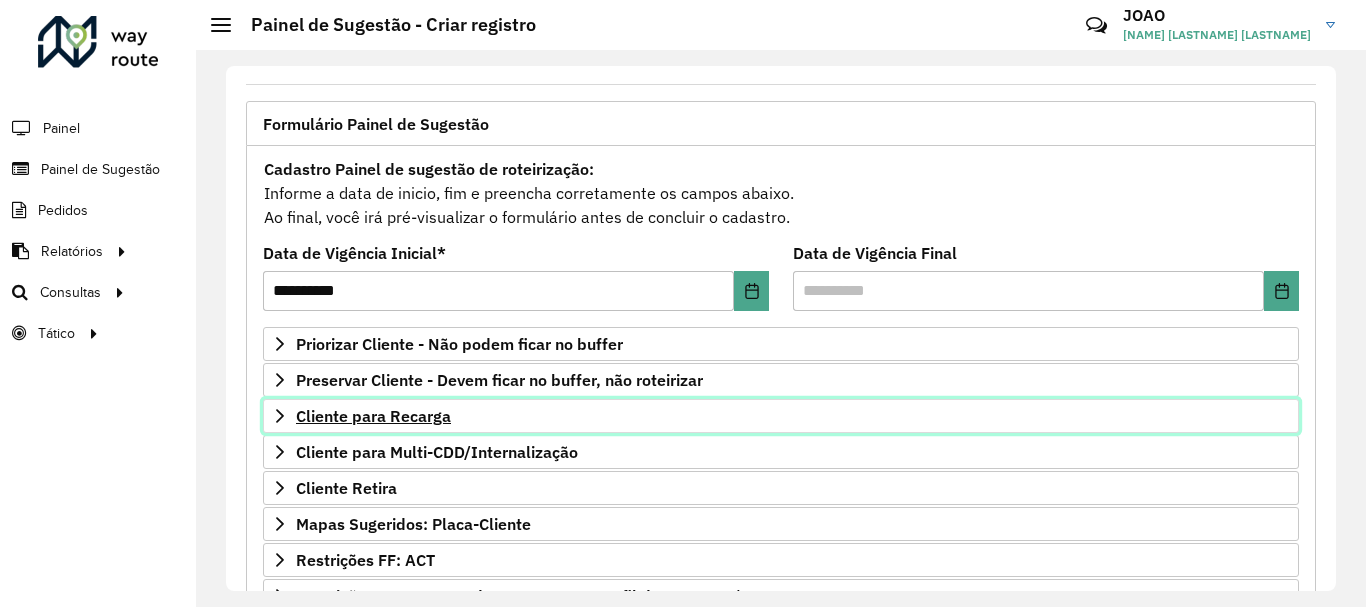 click on "Cliente para Recarga" at bounding box center (373, 416) 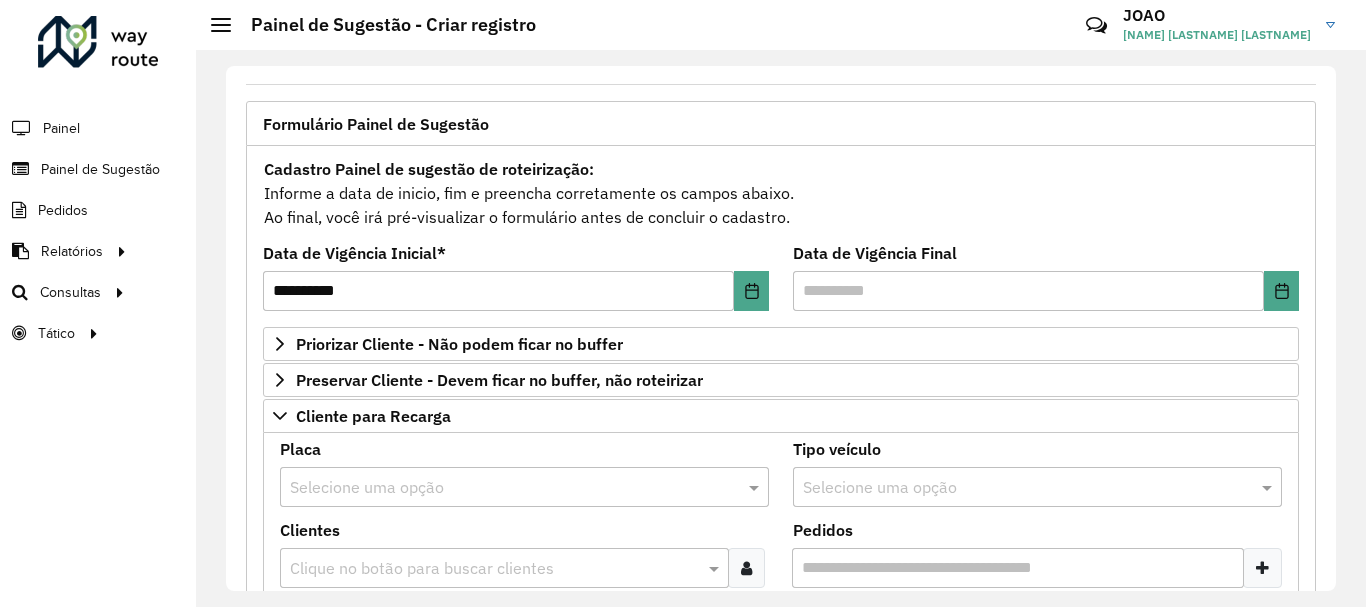 click at bounding box center [504, 488] 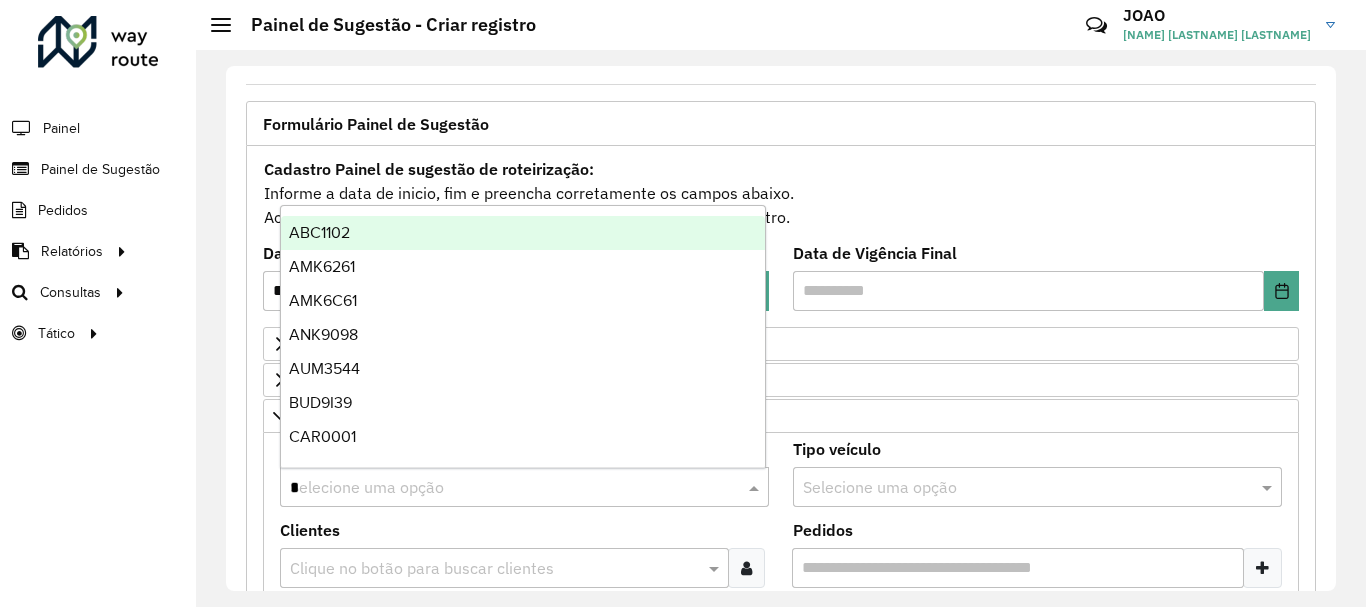 type on "**" 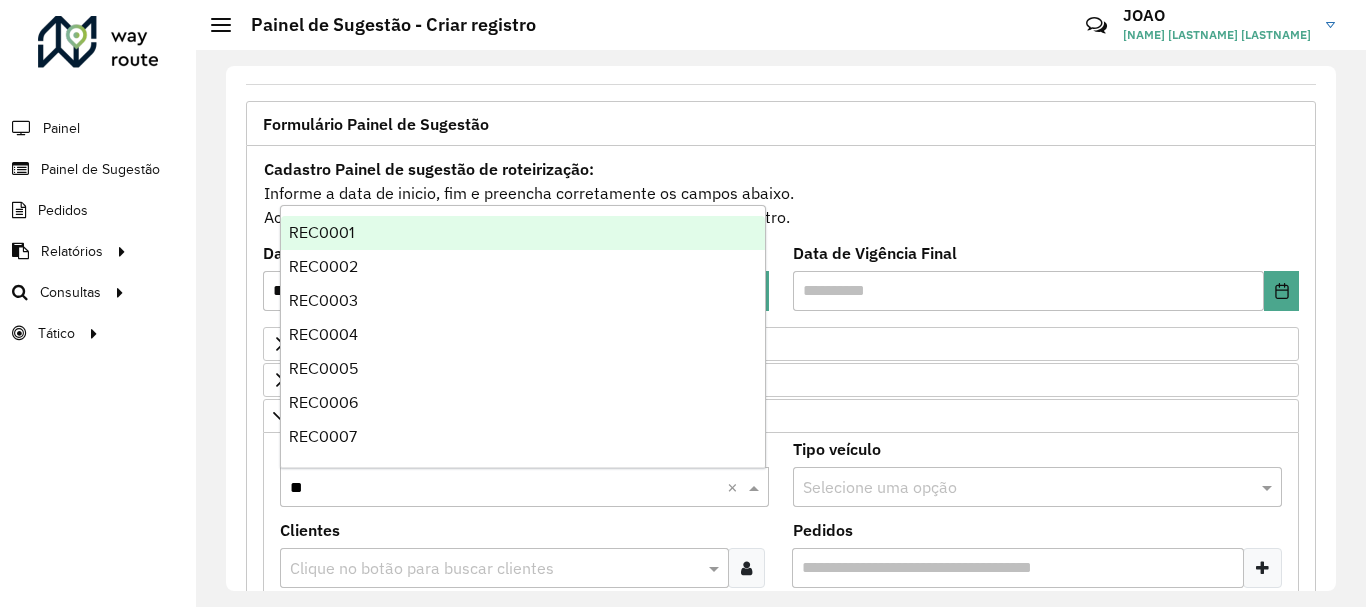 click on "REC0001" at bounding box center (523, 233) 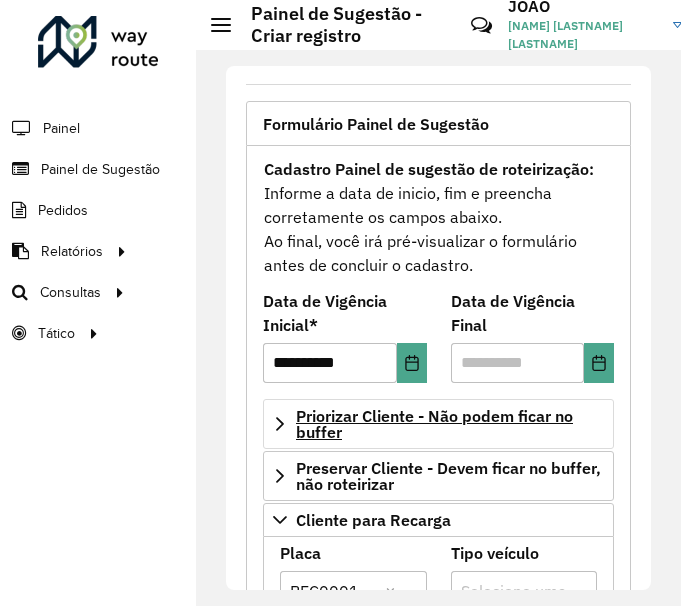 scroll, scrollTop: 300, scrollLeft: 0, axis: vertical 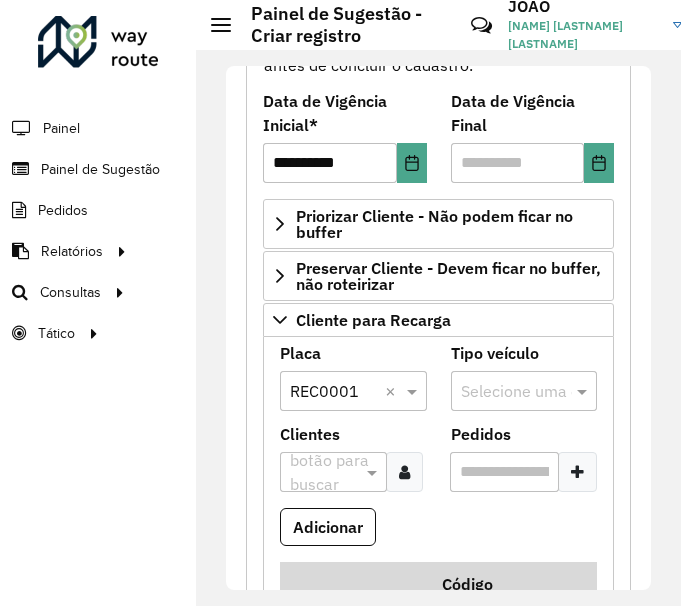 click at bounding box center [323, 473] 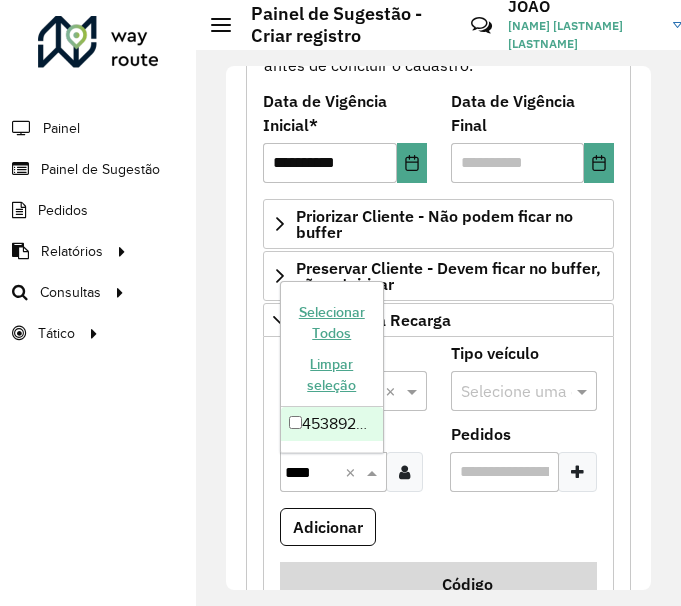 type on "*****" 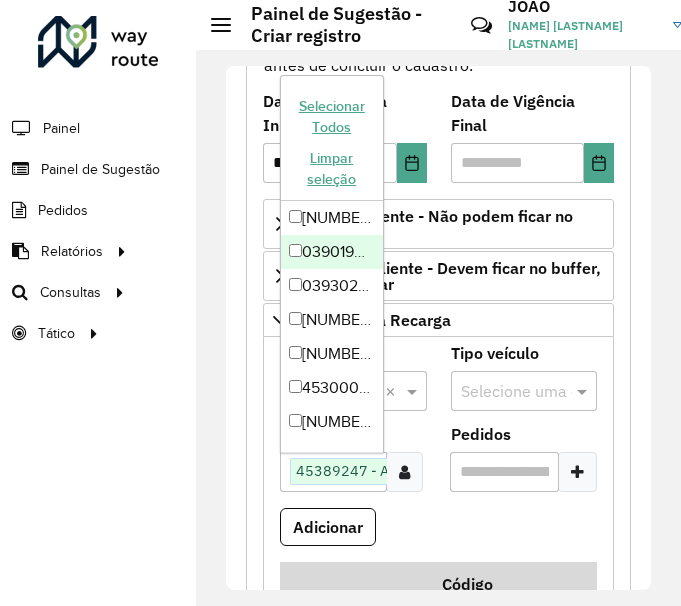 click on "Adicionar" at bounding box center [438, 535] 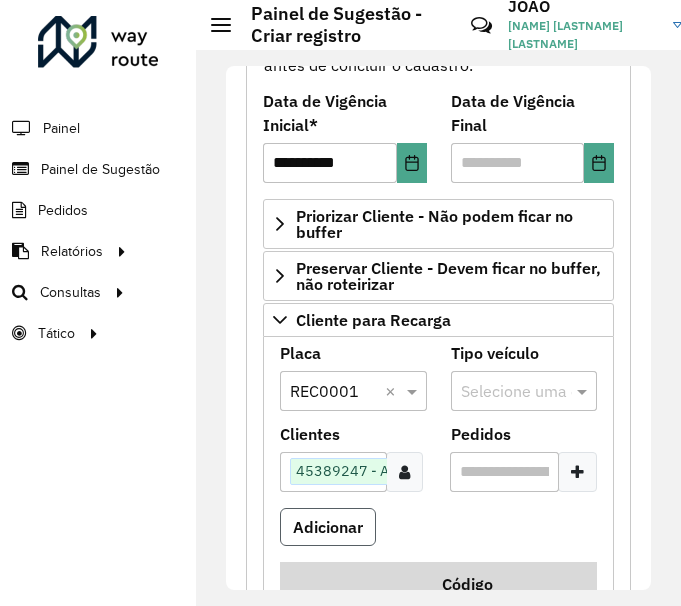 click on "Adicionar" at bounding box center (328, 527) 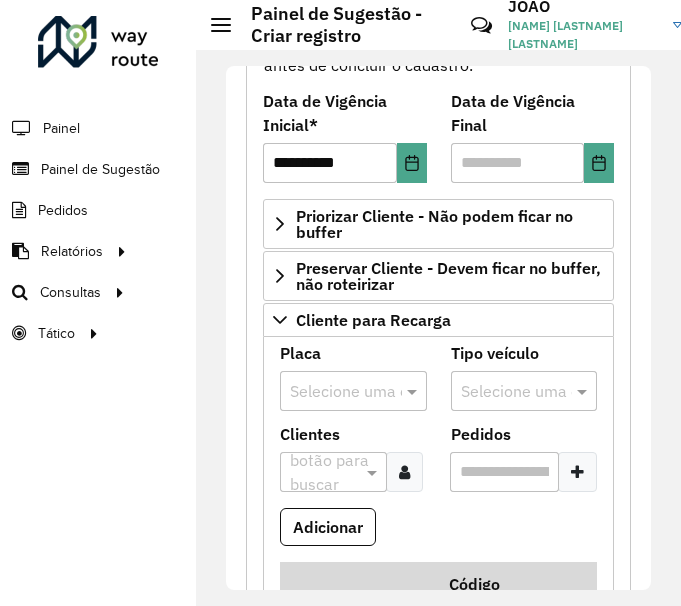 click at bounding box center [333, 392] 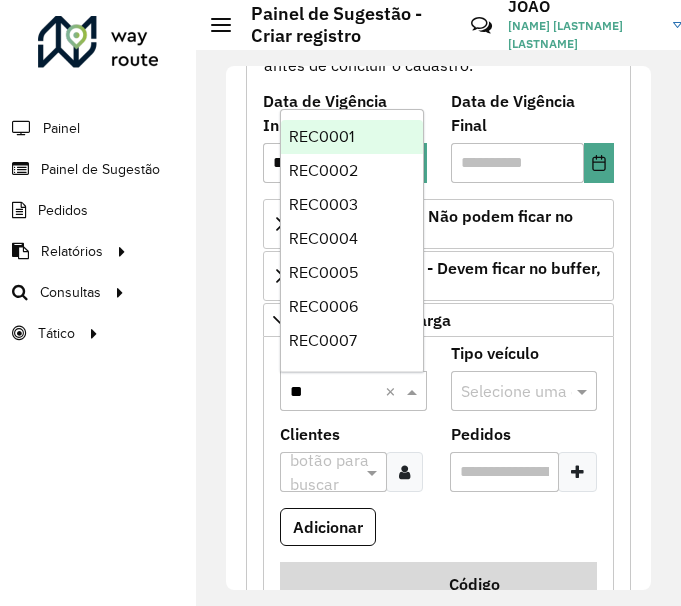 type on "***" 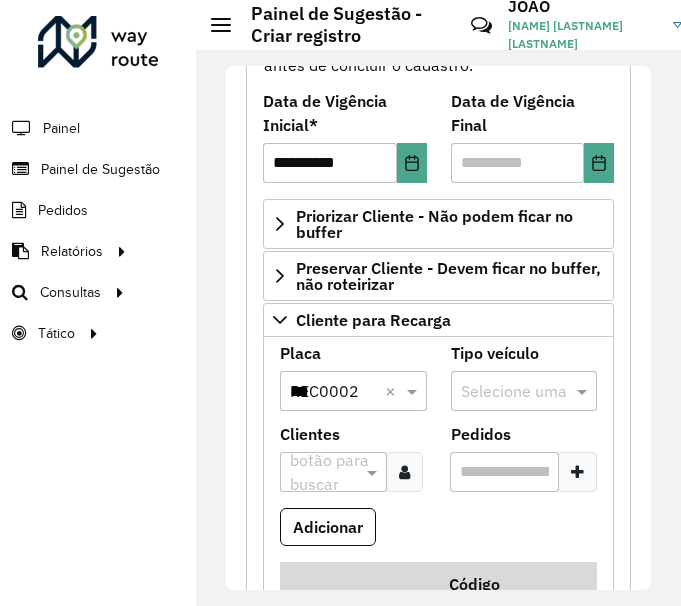 type 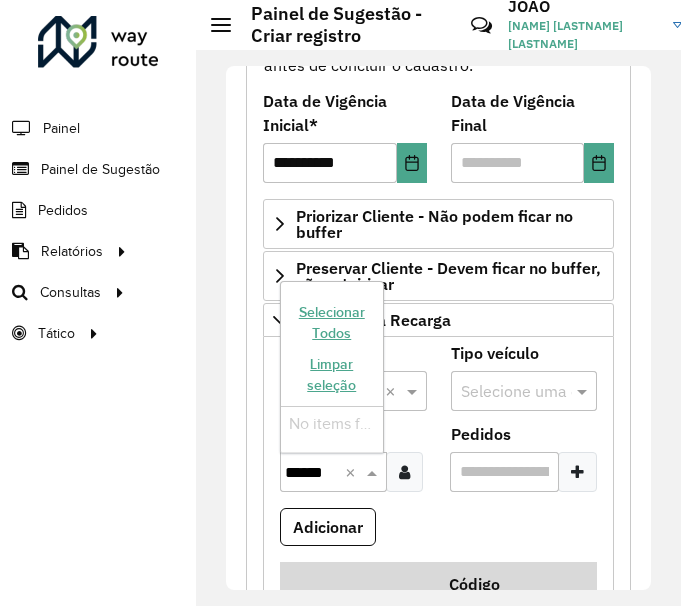 scroll, scrollTop: 0, scrollLeft: 1, axis: horizontal 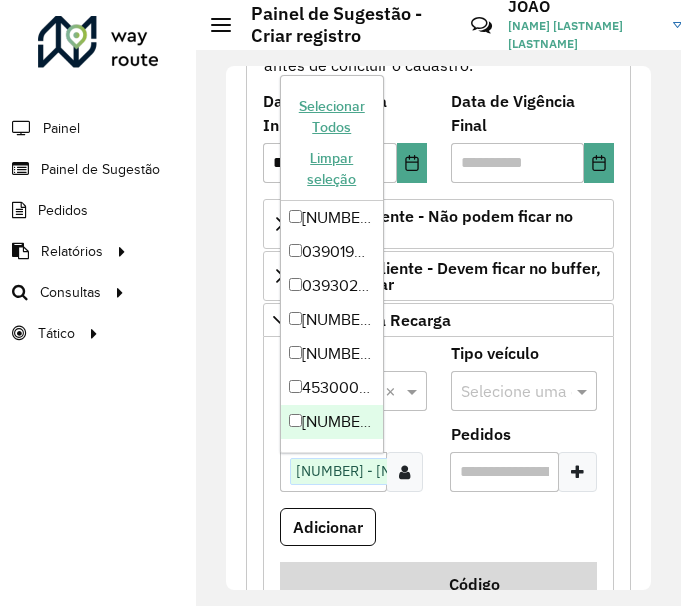 click on "Adicionar" at bounding box center (328, 527) 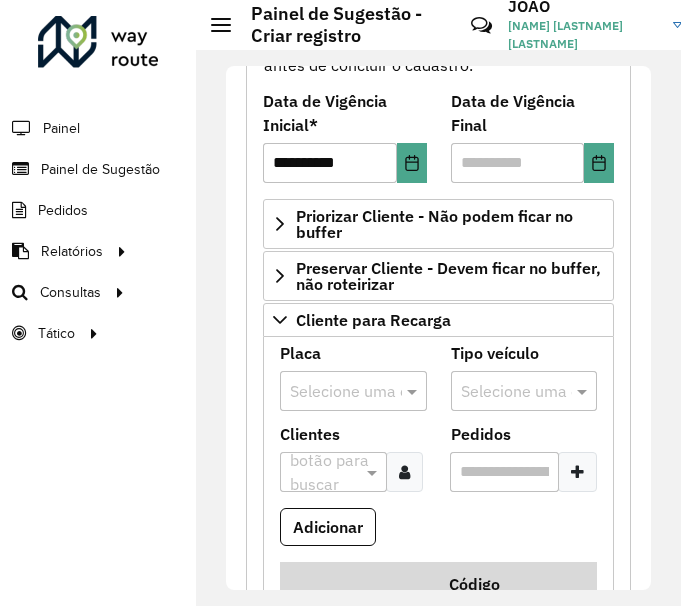 click on "Selecione uma opção" at bounding box center [353, 391] 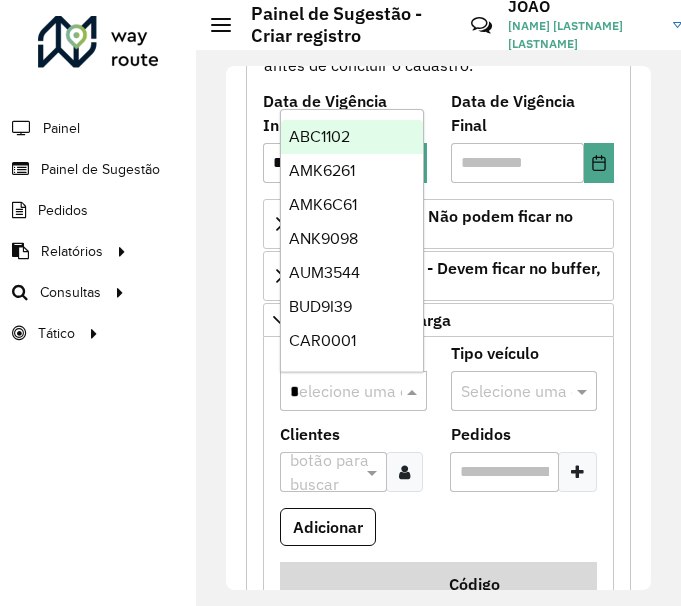 type on "**" 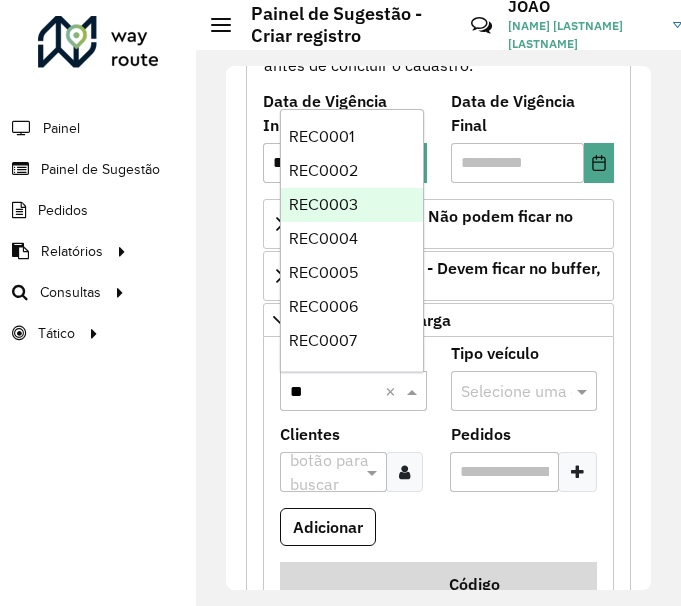 click on "REC0003" at bounding box center [352, 205] 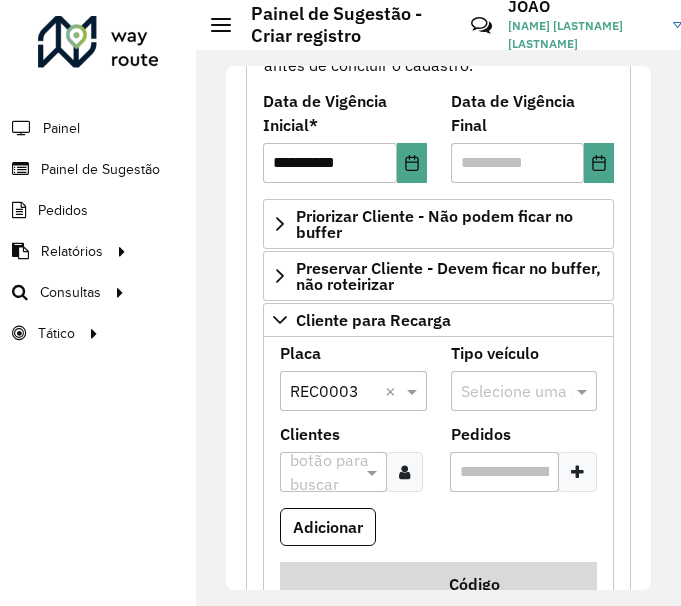 click at bounding box center [322, 473] 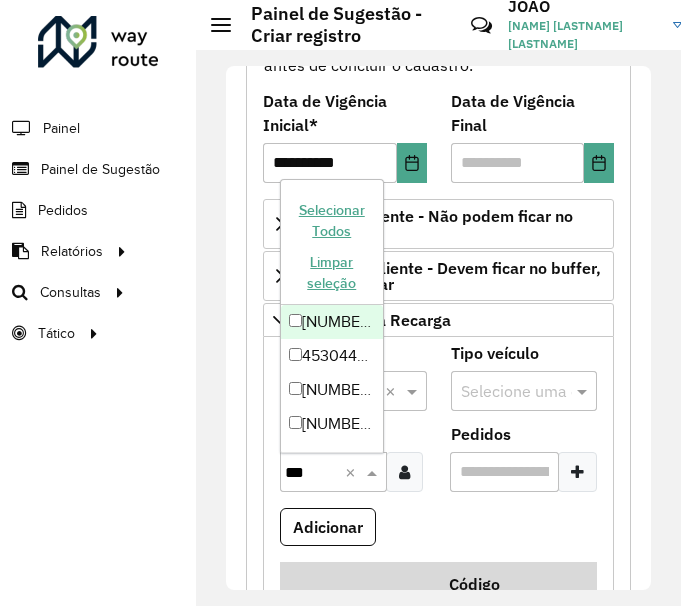 type on "****" 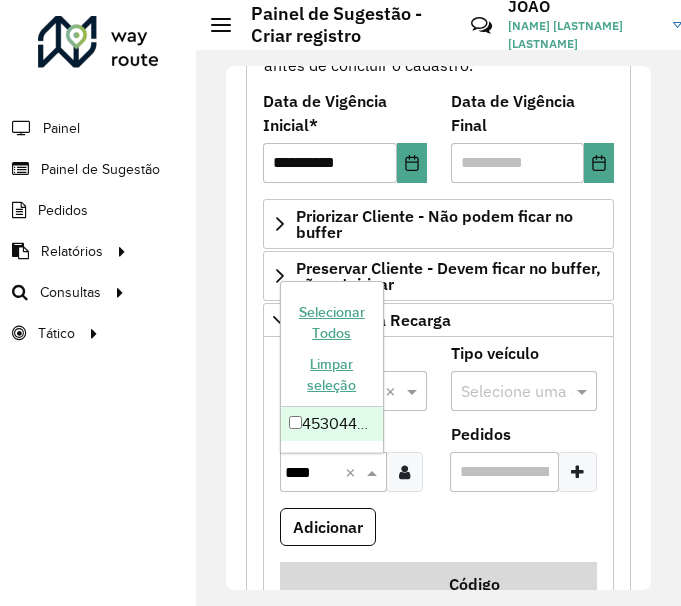 click on "45304441 - RIO VERMELHO CATALAO" at bounding box center (332, 424) 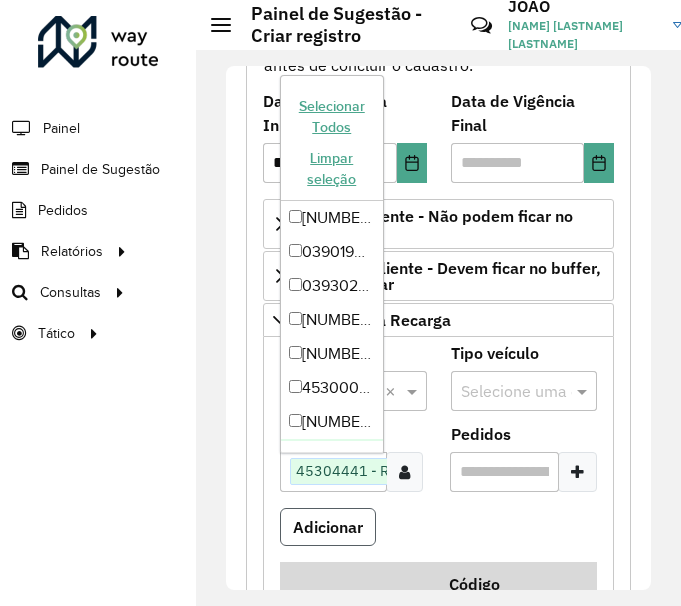 click on "Adicionar" at bounding box center [328, 527] 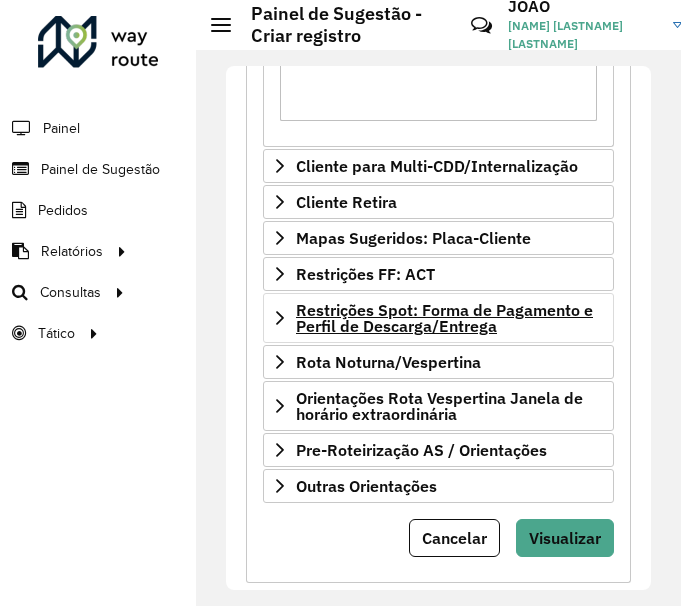 scroll, scrollTop: 1343, scrollLeft: 0, axis: vertical 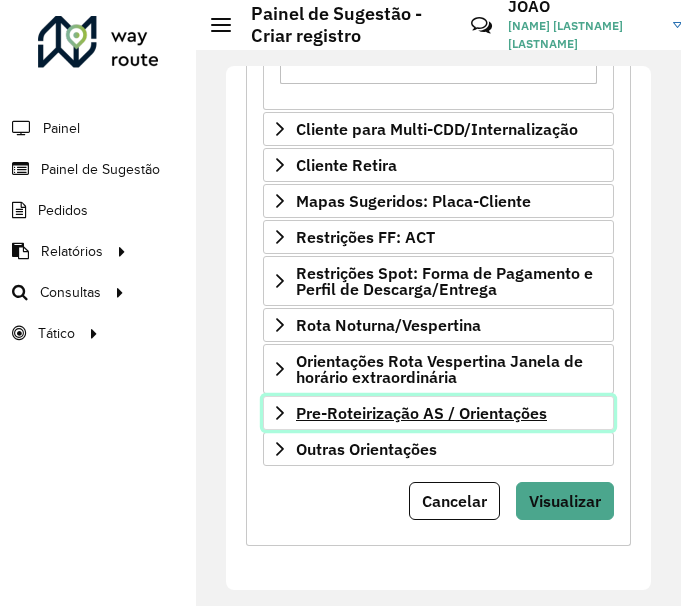 click on "Pre-Roteirização AS / Orientações" at bounding box center (421, 413) 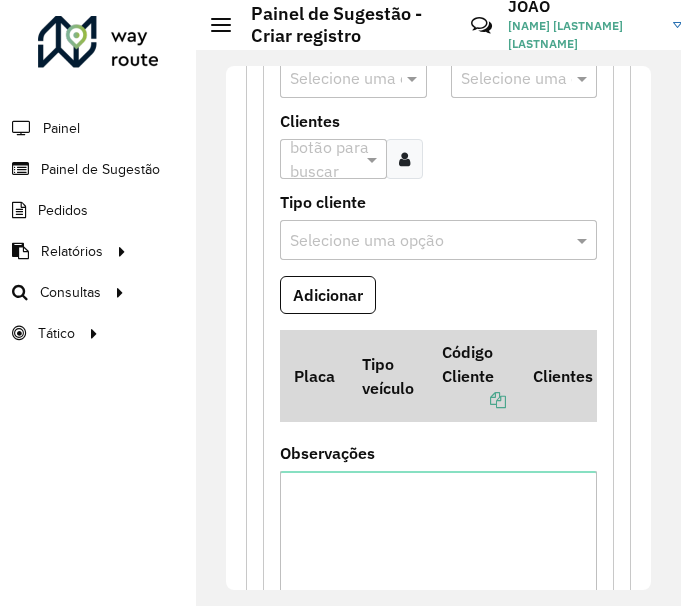 scroll, scrollTop: 1643, scrollLeft: 0, axis: vertical 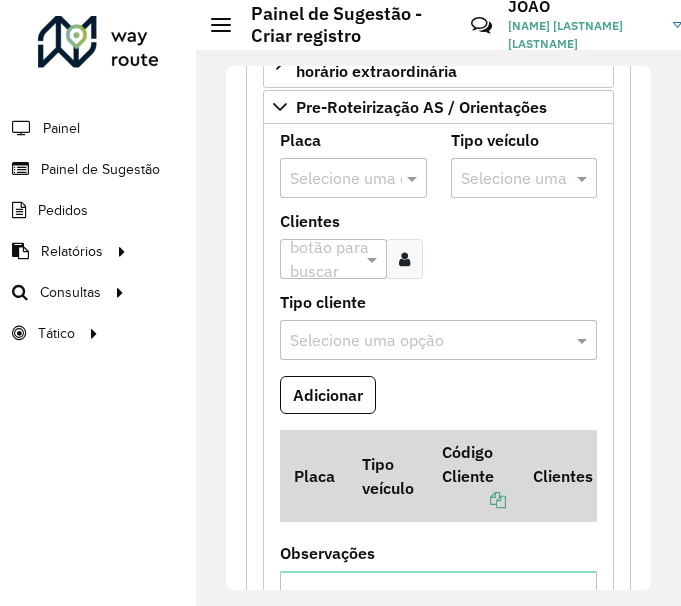 click at bounding box center [333, 179] 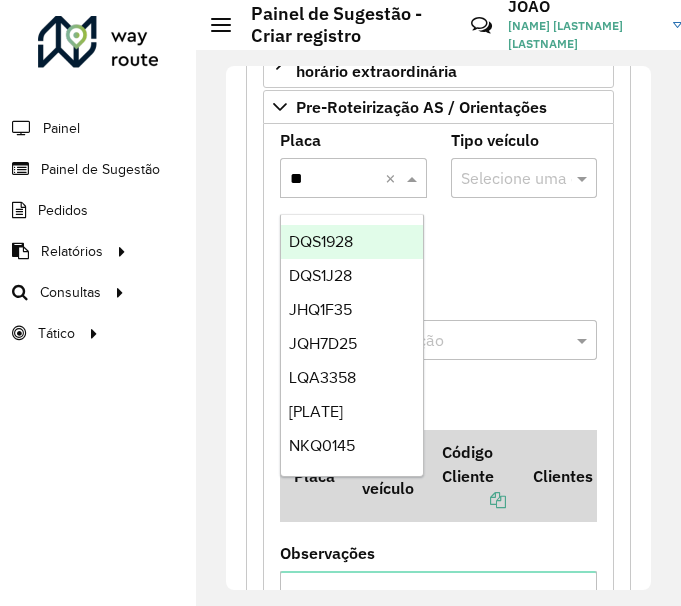 type on "***" 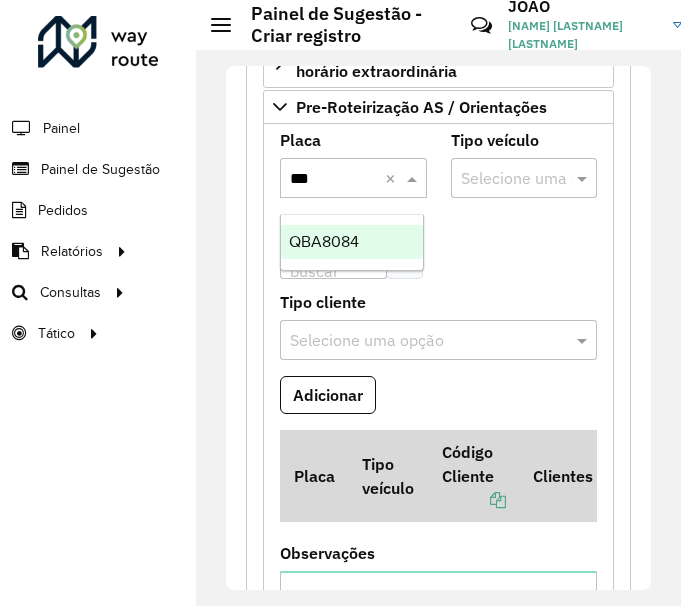 type 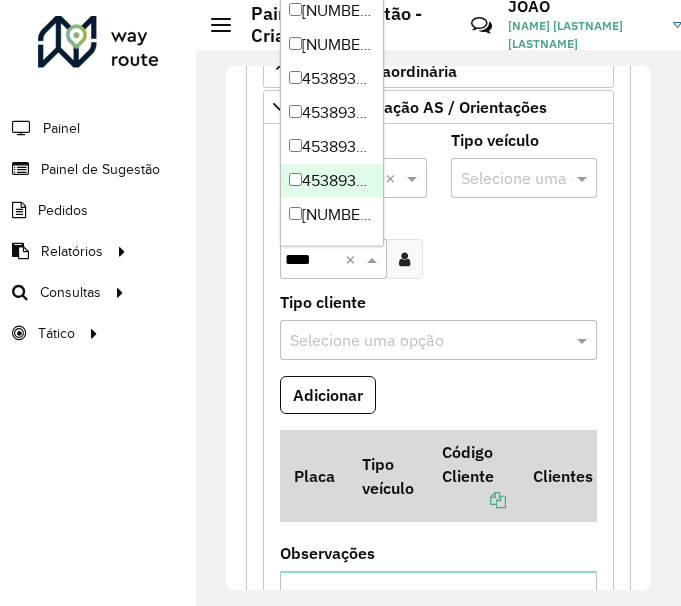 type on "*****" 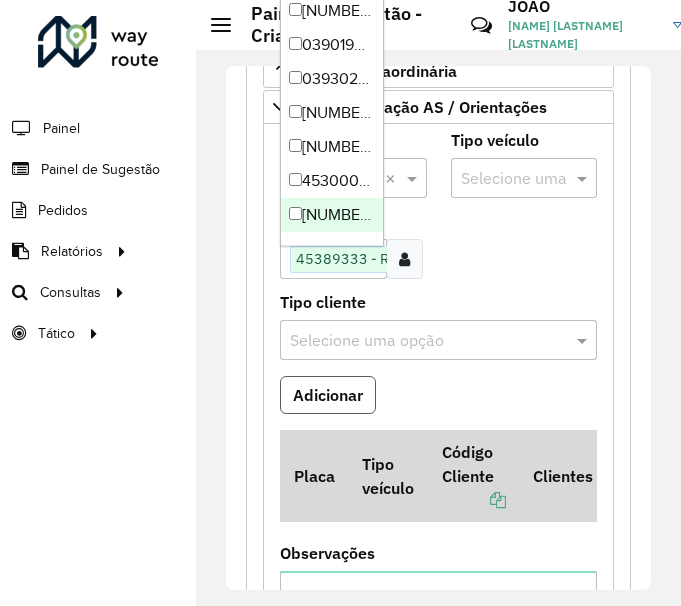 click on "Adicionar" at bounding box center [328, 395] 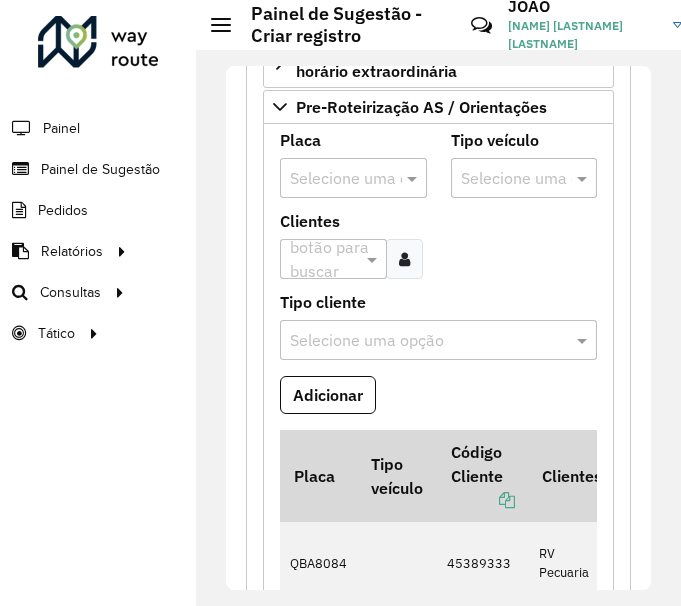 click at bounding box center (333, 179) 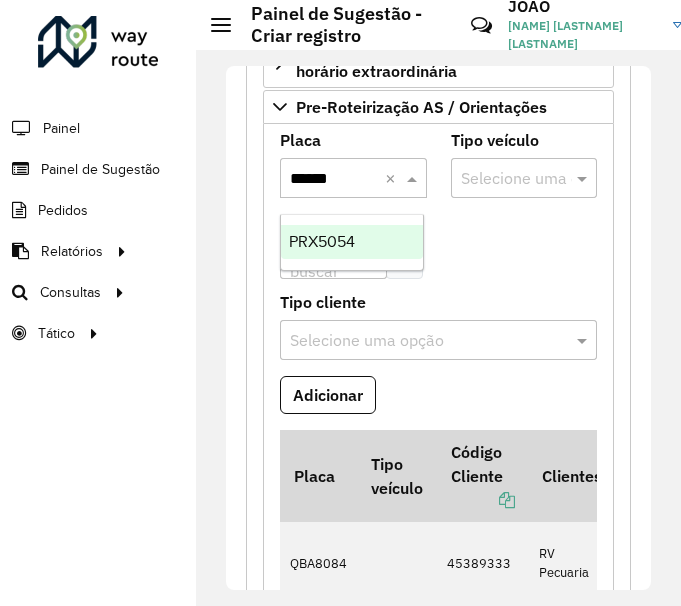 type on "*******" 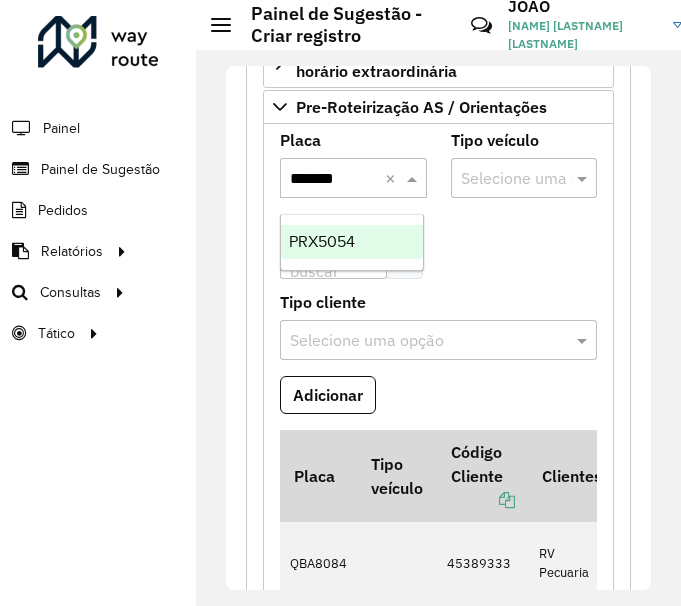 type 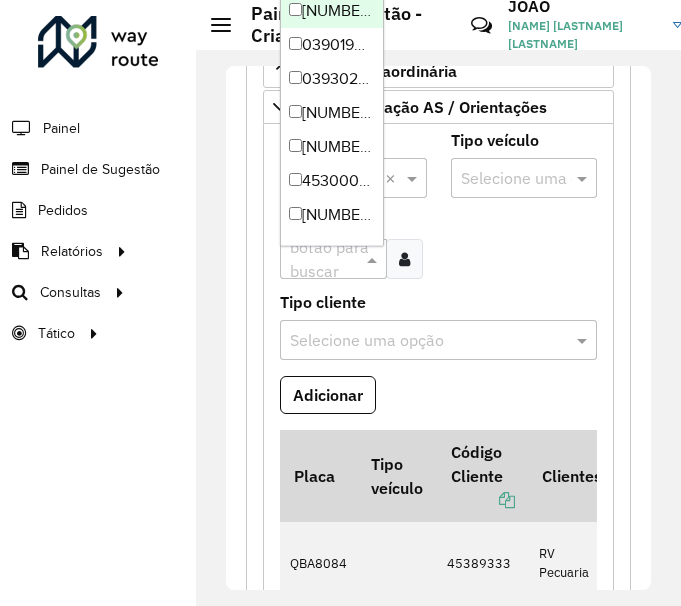 click at bounding box center [323, 260] 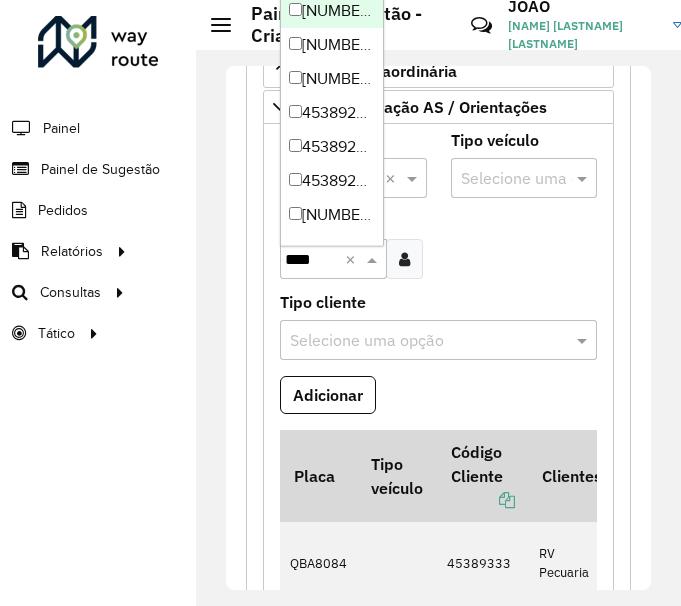 type on "*****" 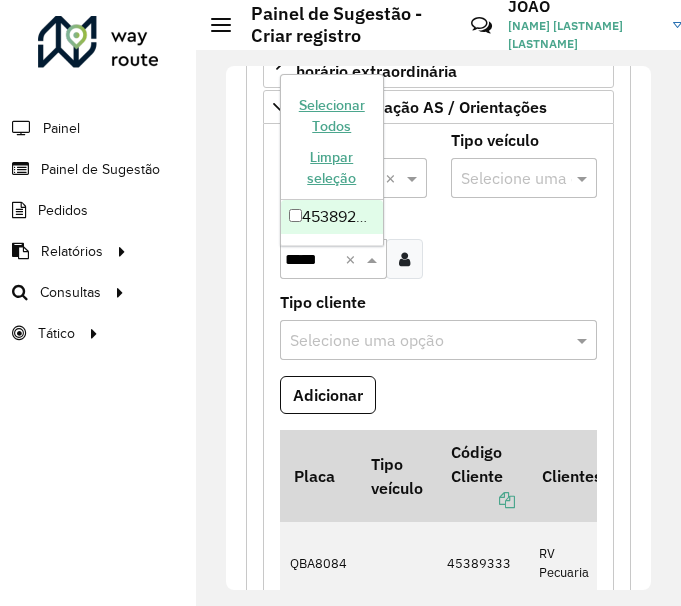 type 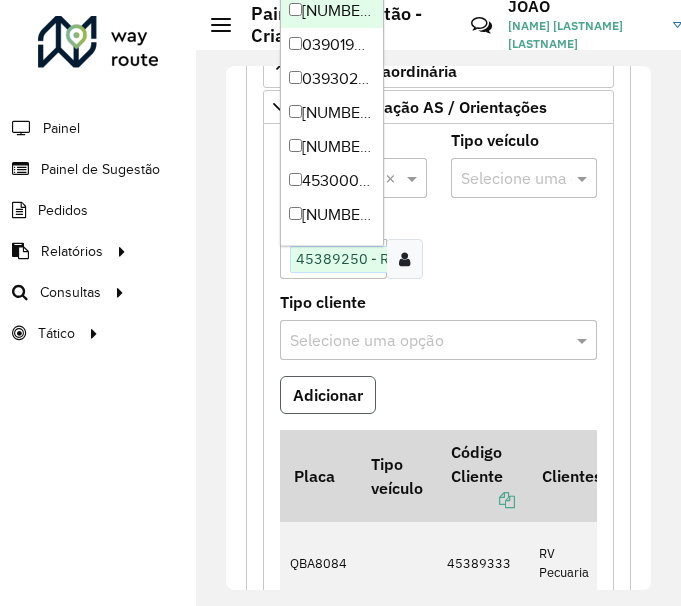 click on "Adicionar" at bounding box center (328, 395) 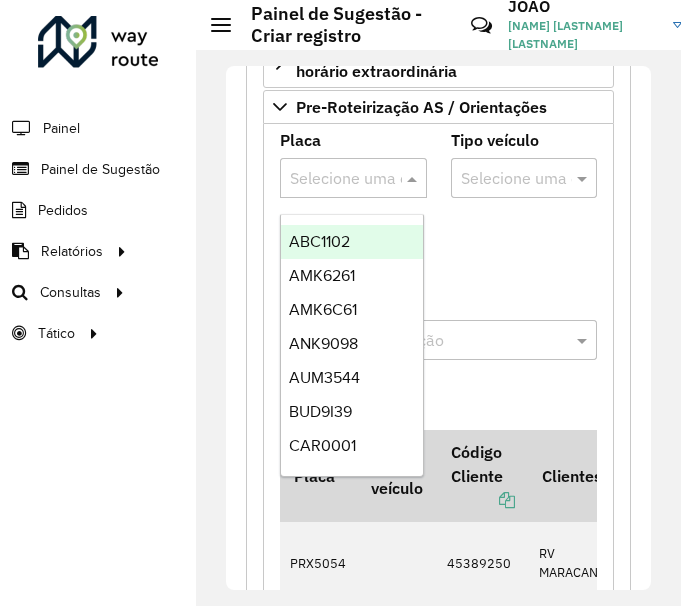 click at bounding box center (333, 179) 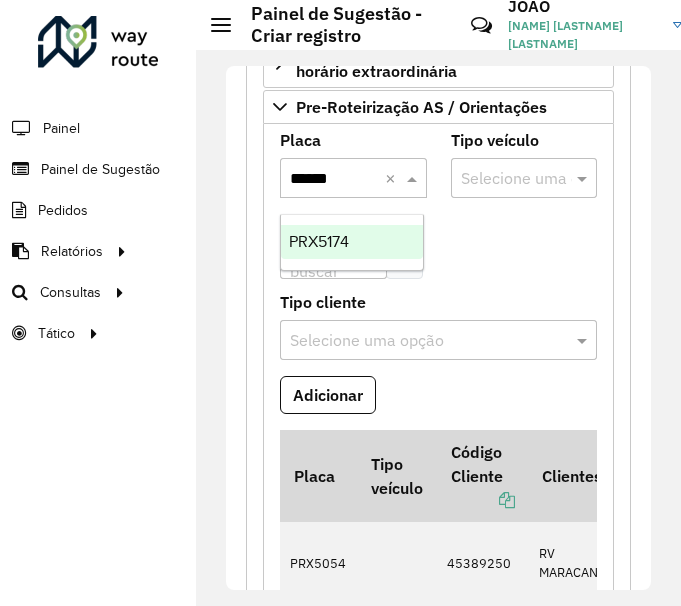 type on "*******" 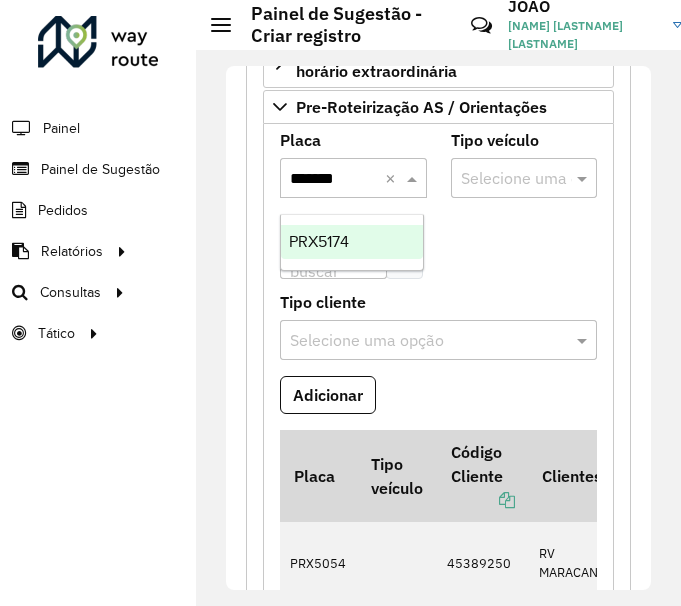 type 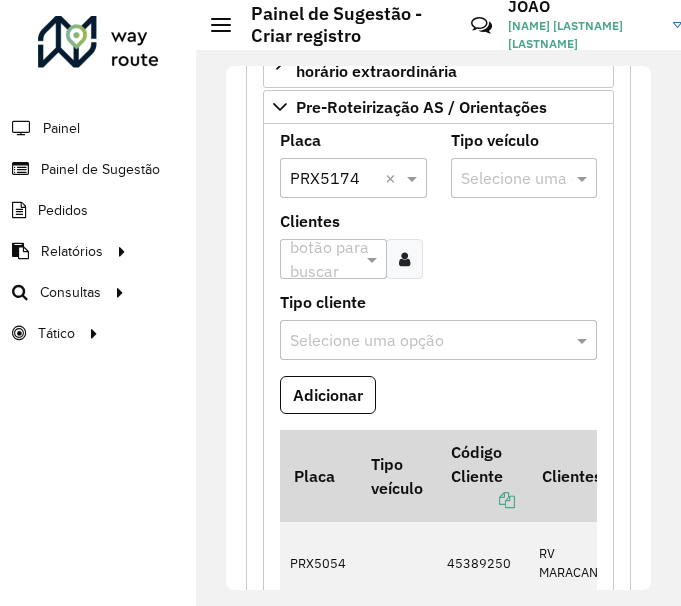 click at bounding box center [323, 260] 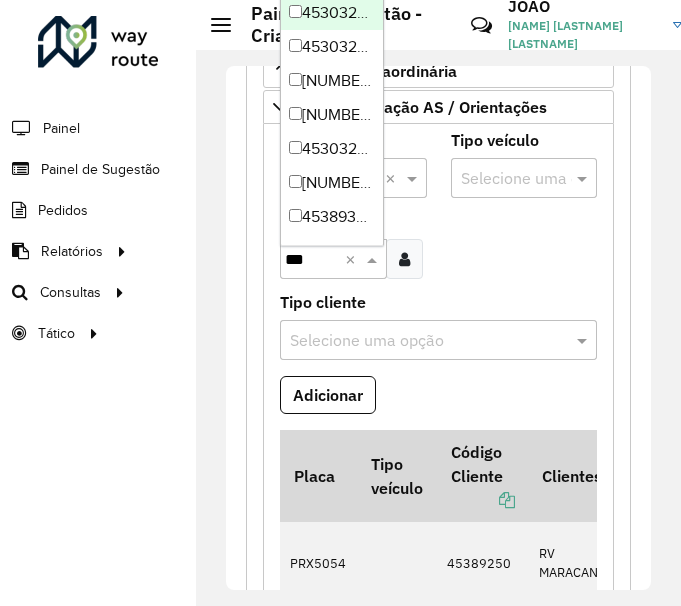 type on "****" 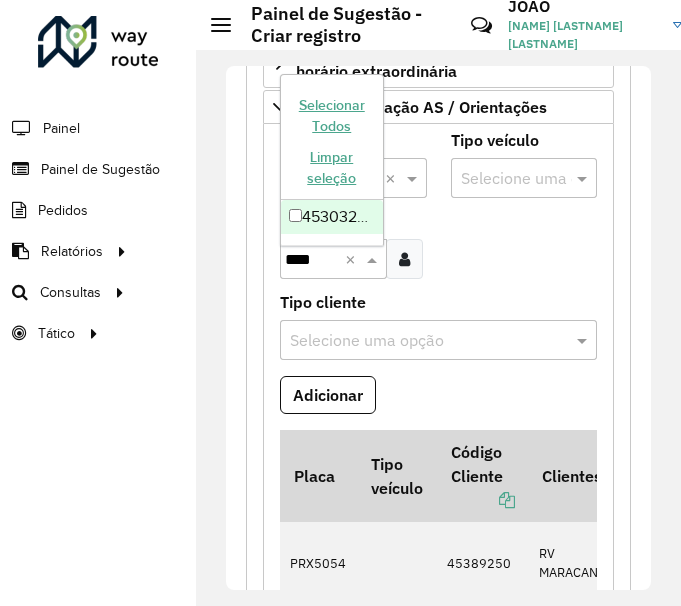 type 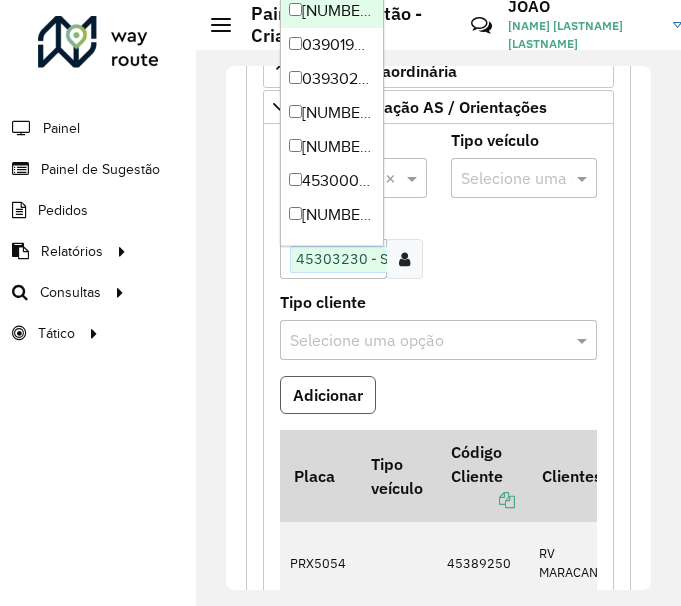 click on "Adicionar" at bounding box center [328, 395] 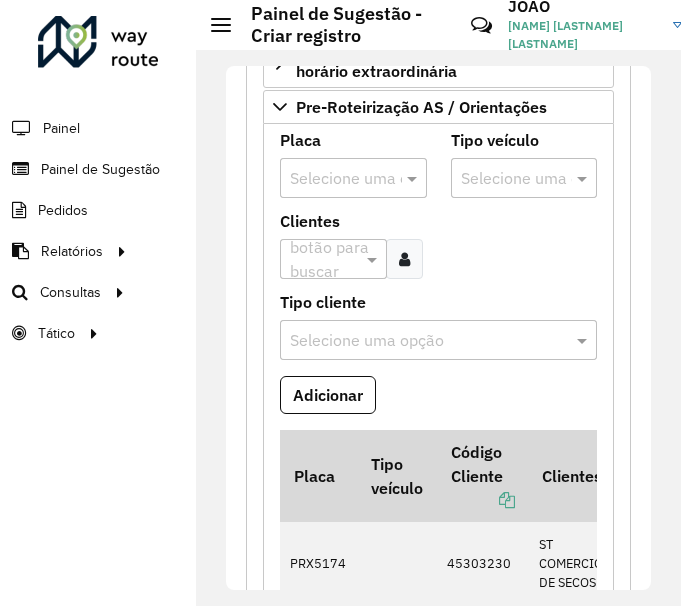 click at bounding box center (333, 179) 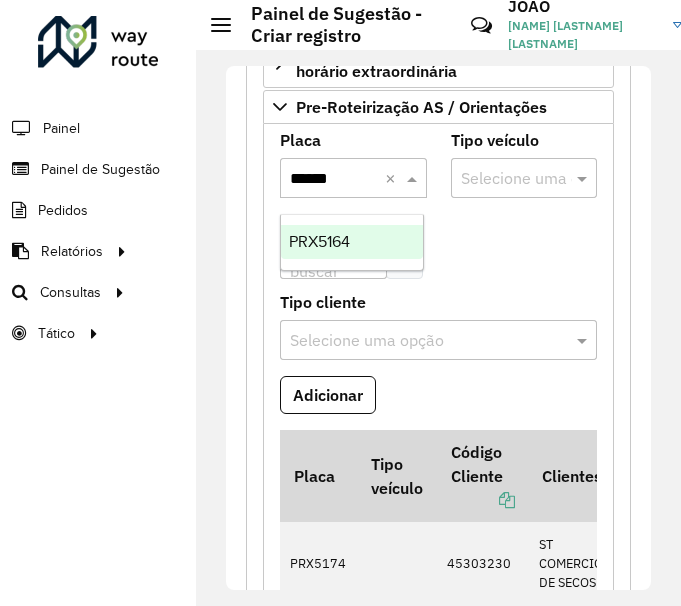 type on "*******" 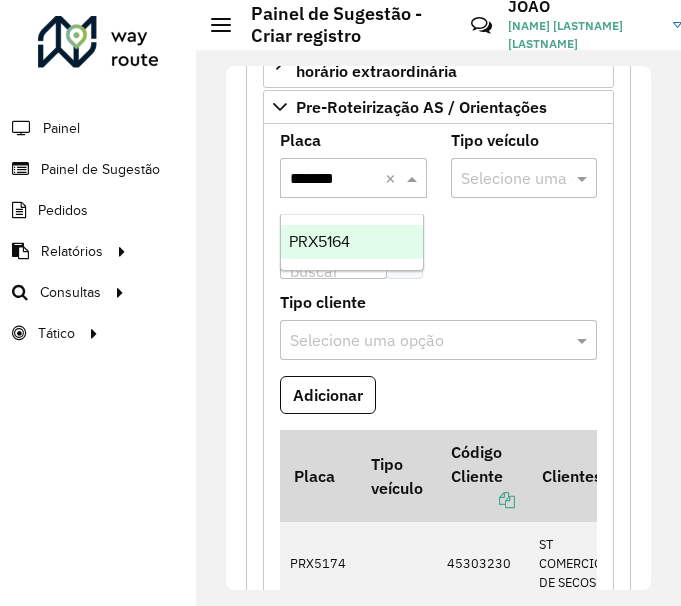 type 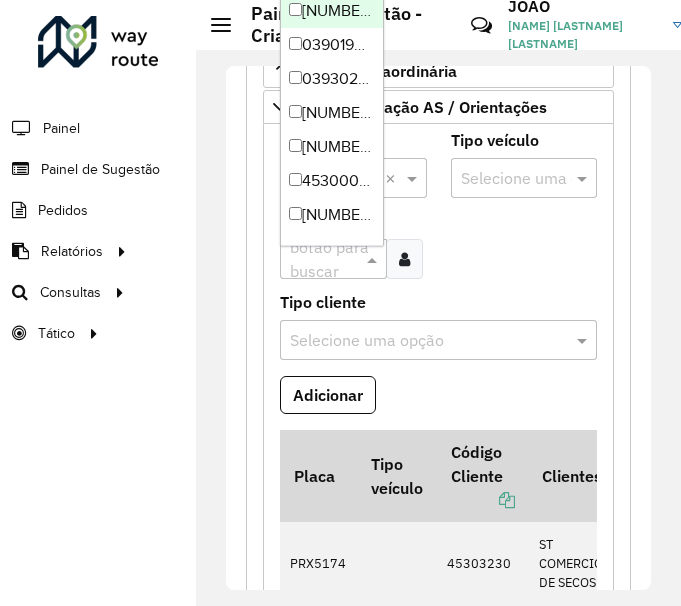 click at bounding box center (323, 260) 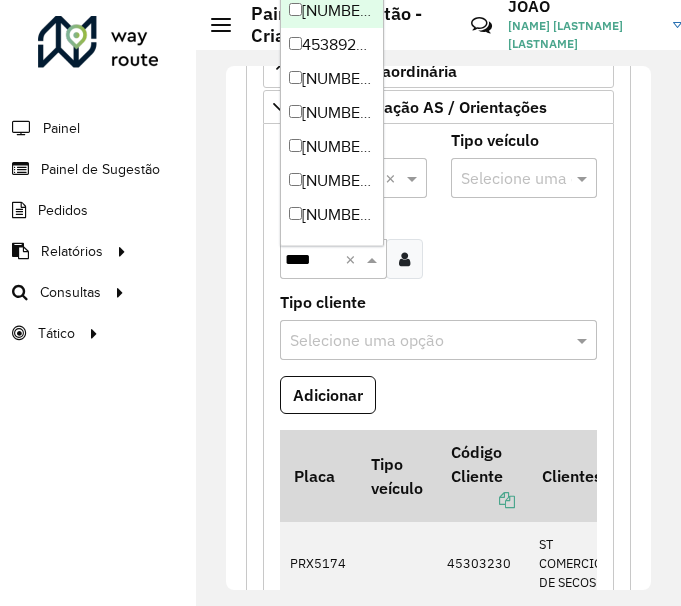 type on "*****" 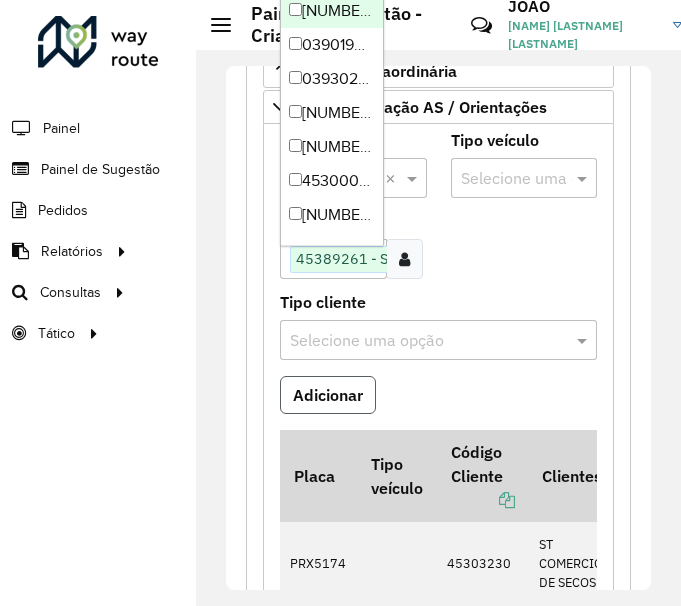 click on "Adicionar" at bounding box center (328, 395) 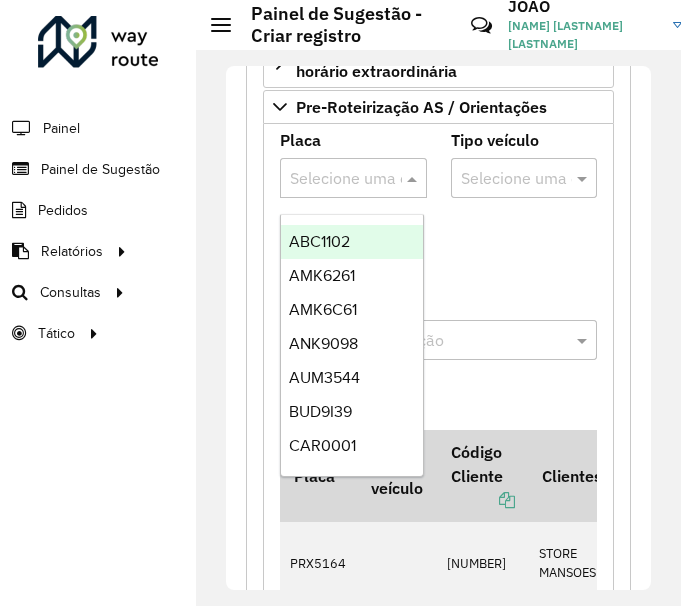 click at bounding box center [333, 179] 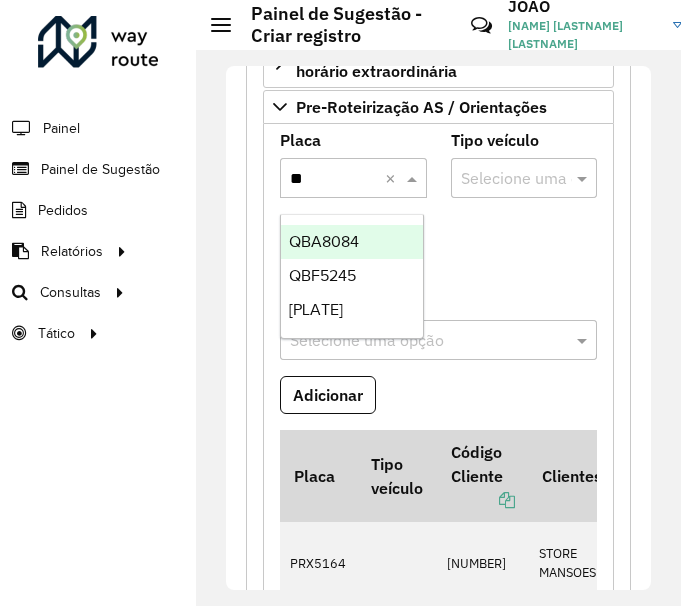 type on "***" 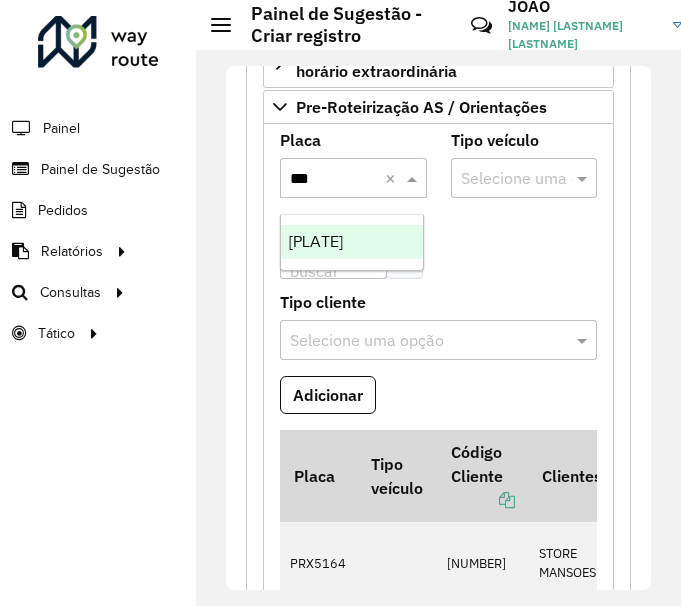 type 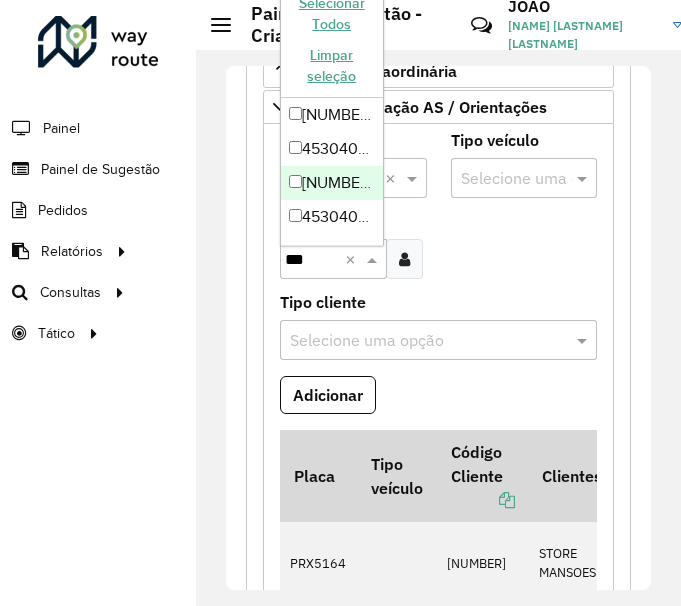 type on "****" 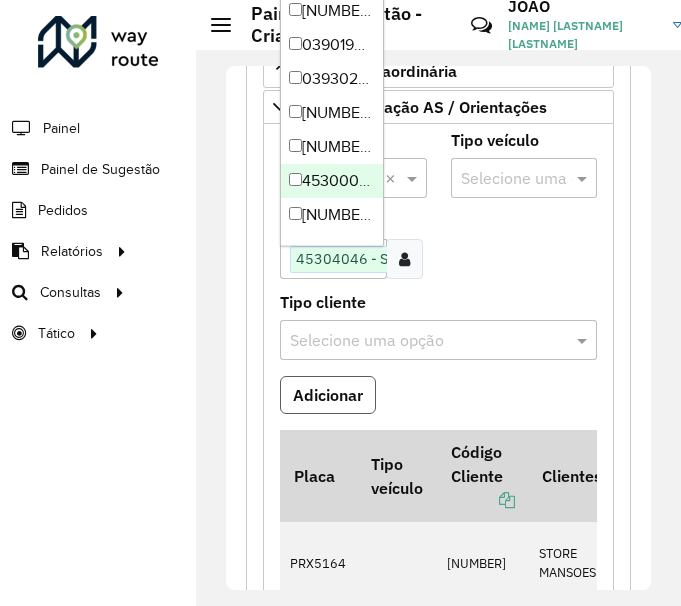 click on "Adicionar" at bounding box center [328, 395] 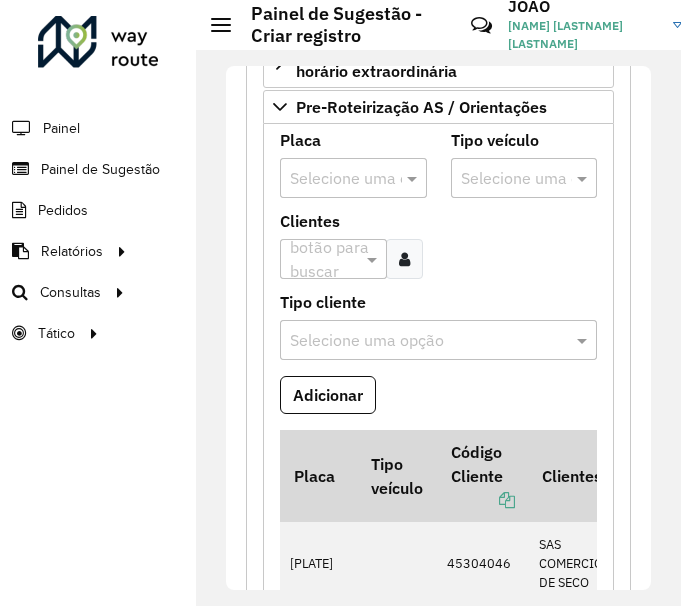 click at bounding box center (333, 179) 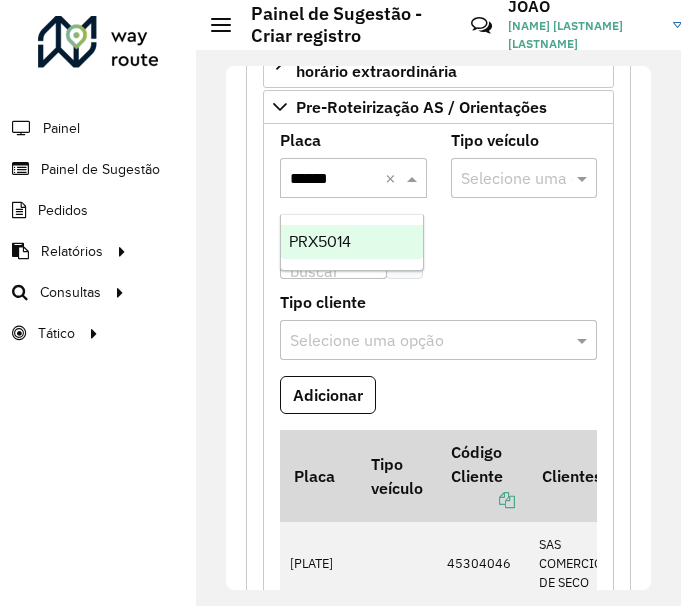 type on "*******" 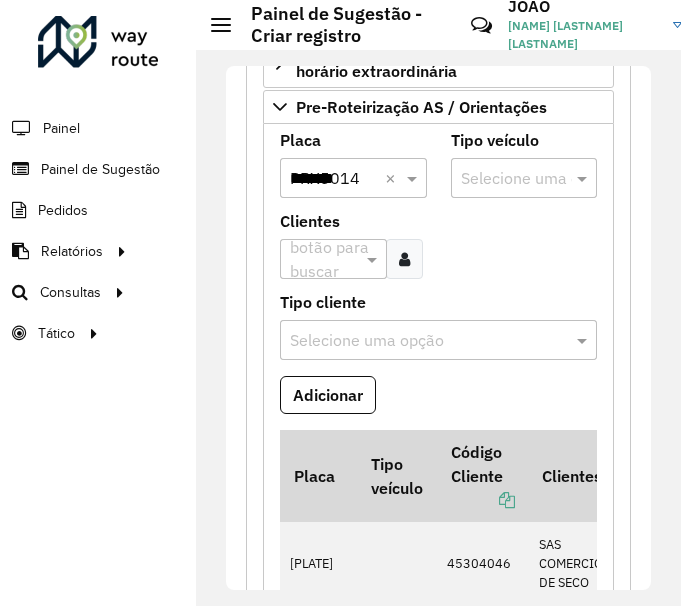 type 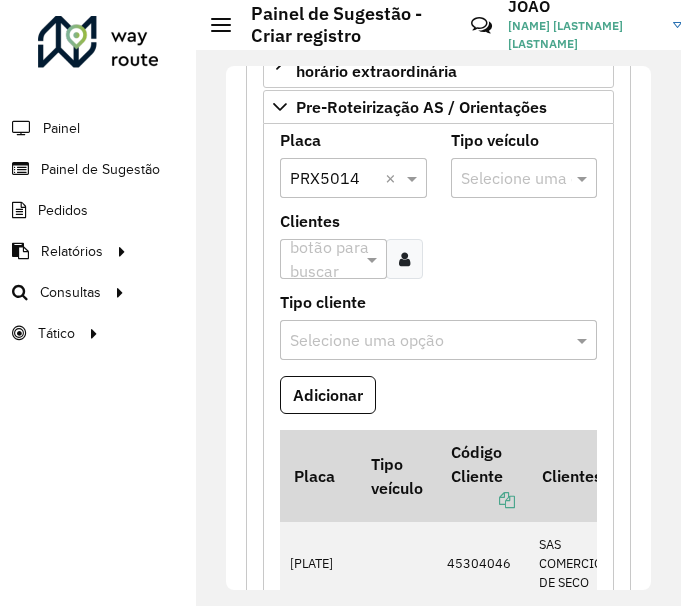 click on "Clique no botão para buscar clientes" at bounding box center (336, 259) 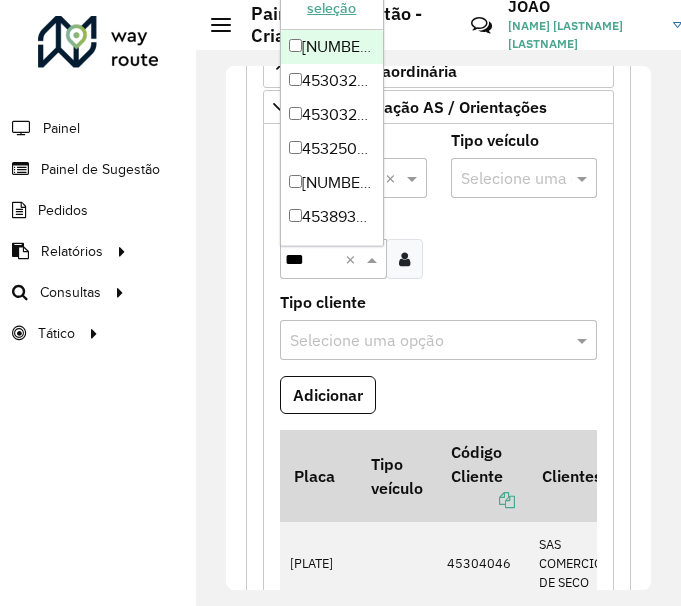 type on "****" 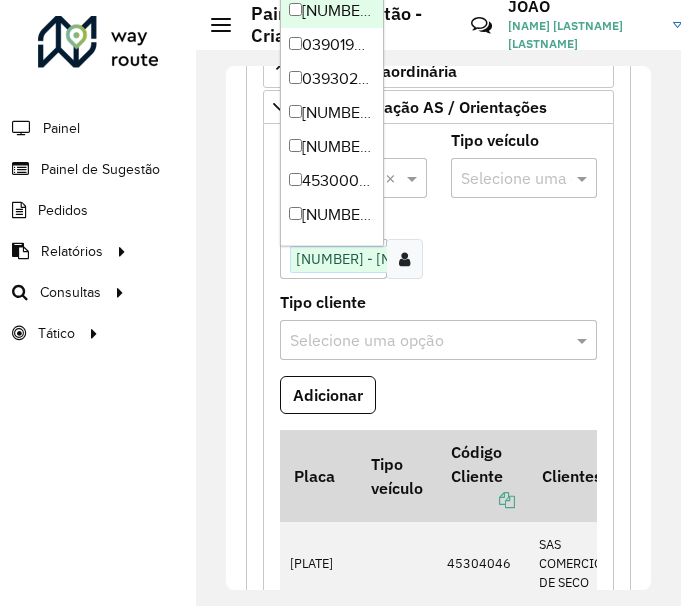 click on "Tipo cliente  Selecione uma opção" at bounding box center (438, 327) 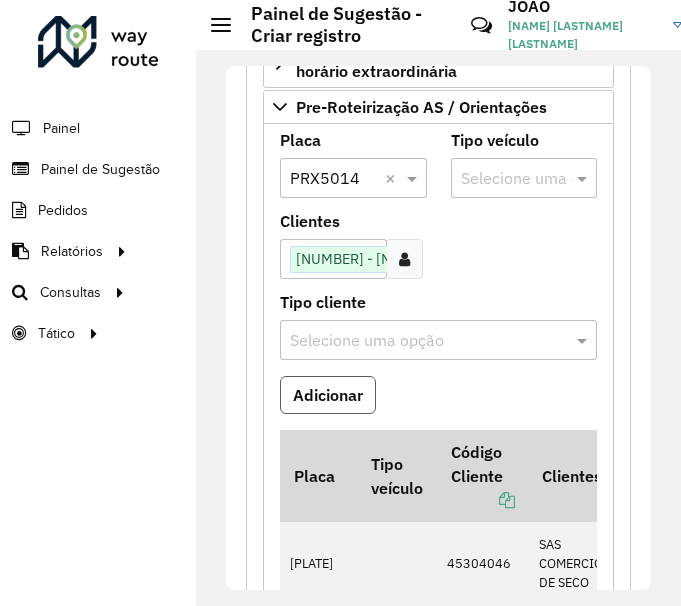 click on "Adicionar" at bounding box center [328, 395] 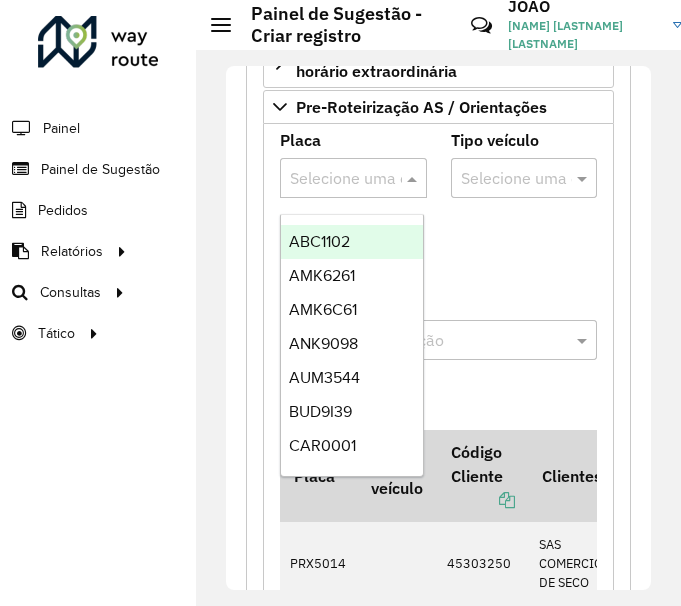 click at bounding box center [333, 179] 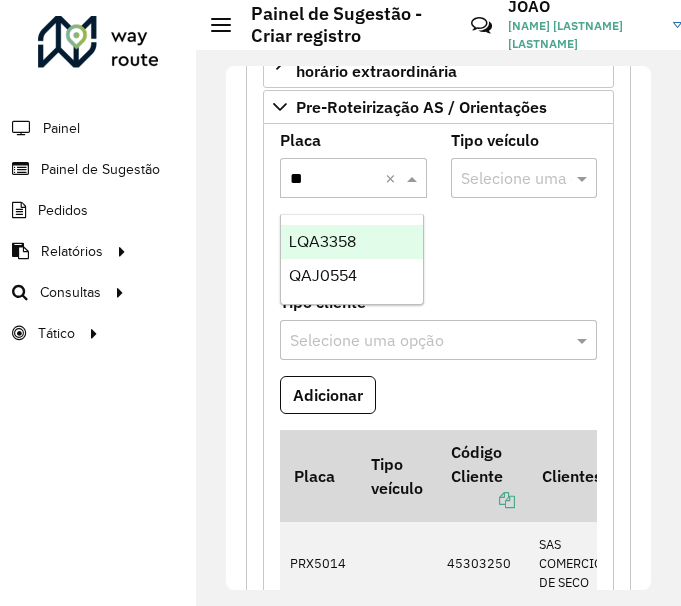 type on "***" 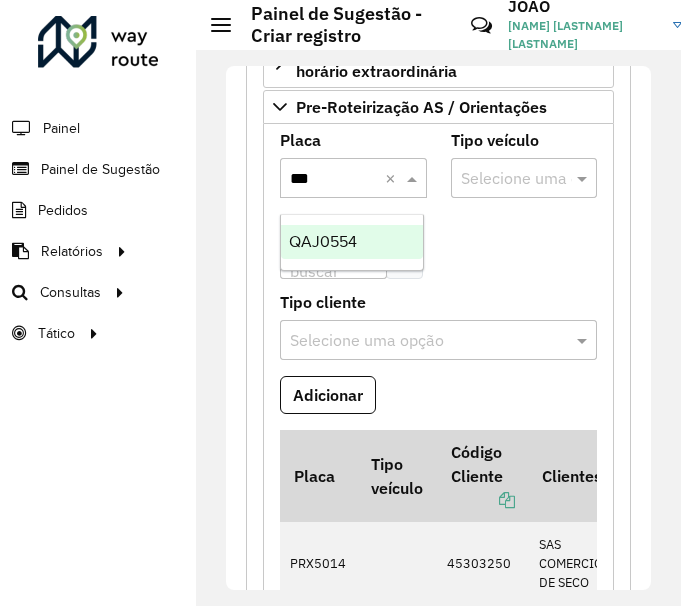 type 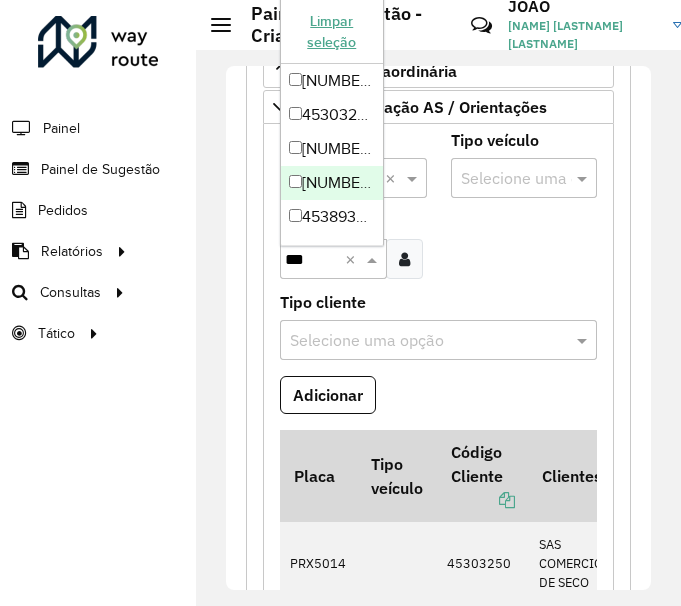 type on "****" 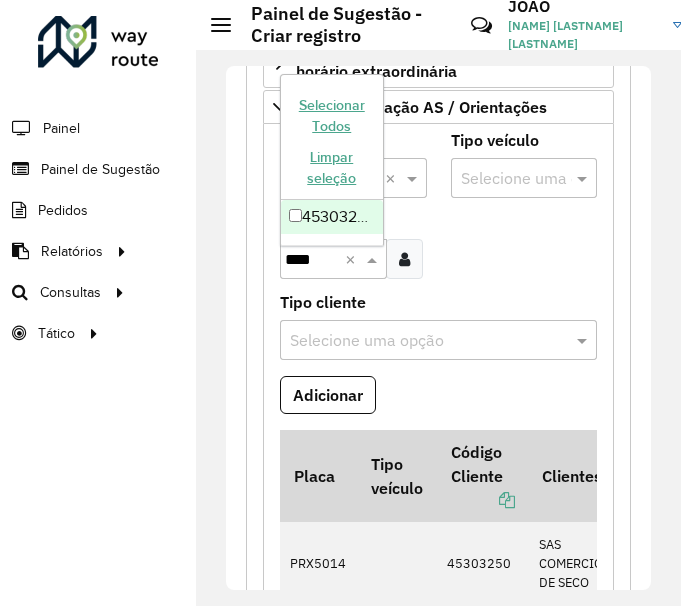 type 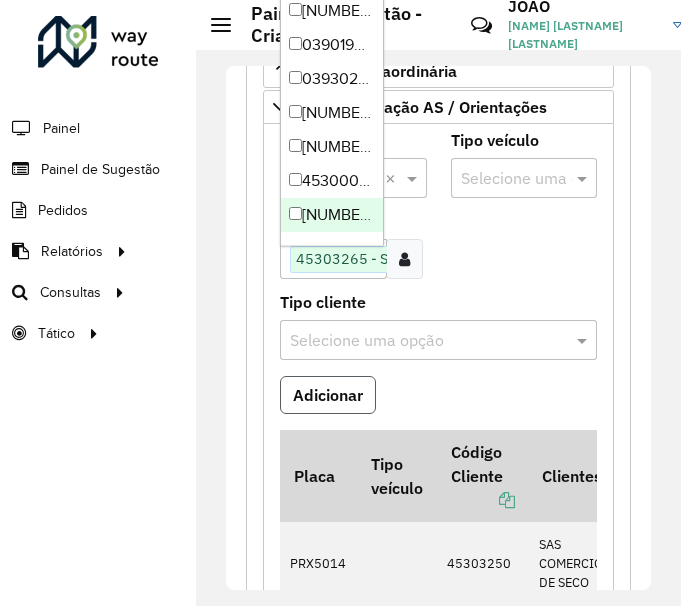 click on "Adicionar" at bounding box center [328, 395] 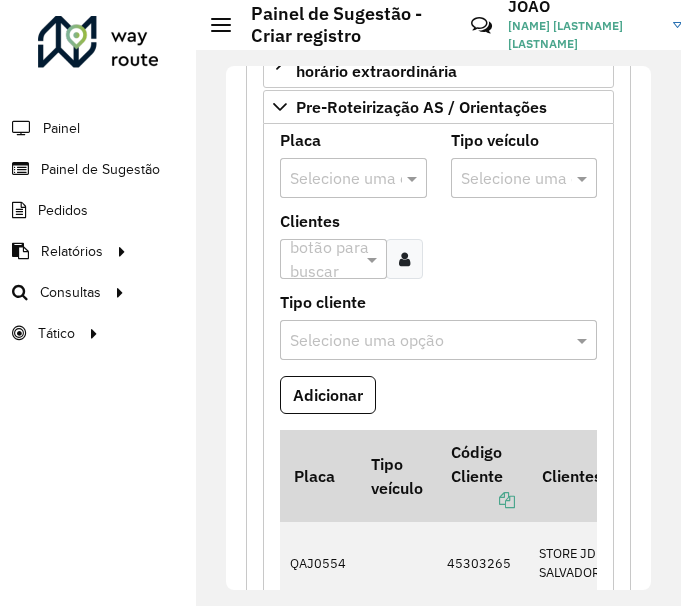 click at bounding box center [333, 179] 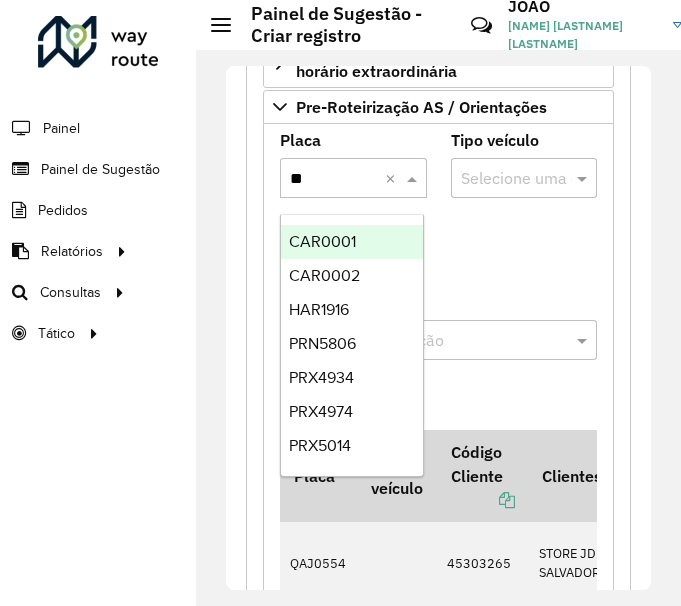 type on "***" 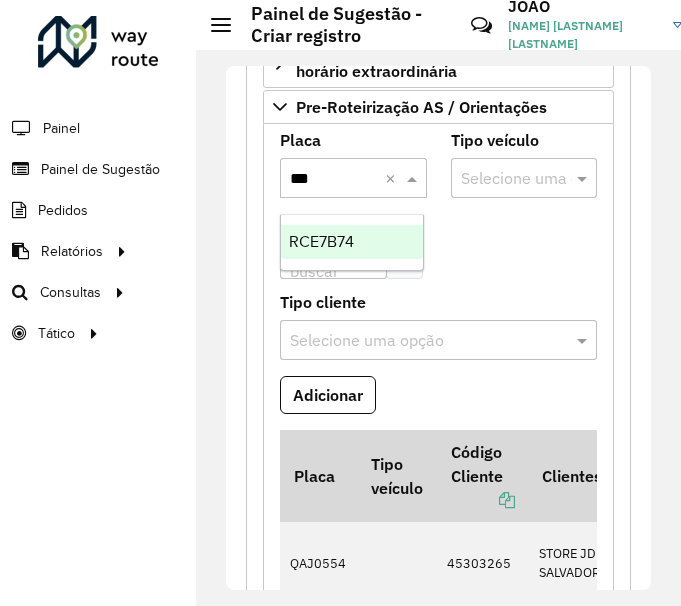 type 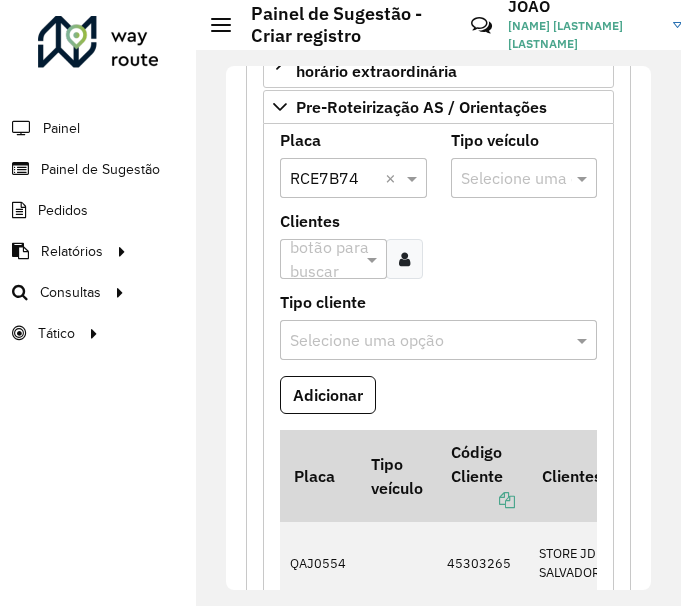click at bounding box center [323, 260] 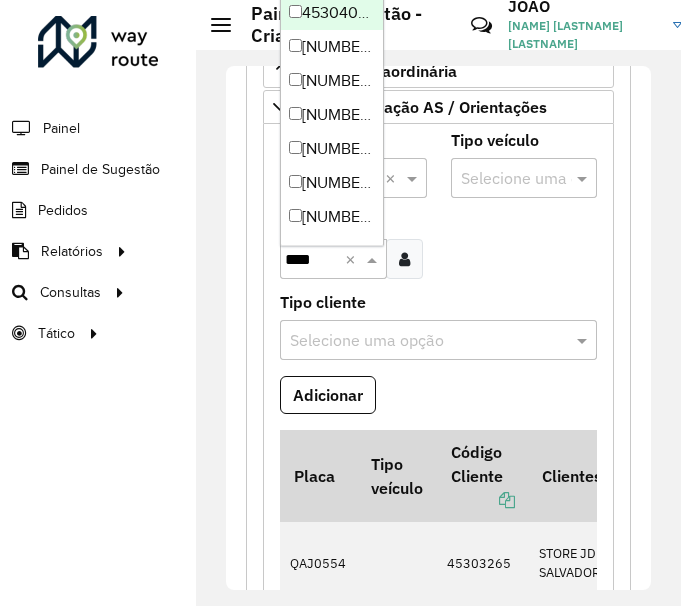 type on "*****" 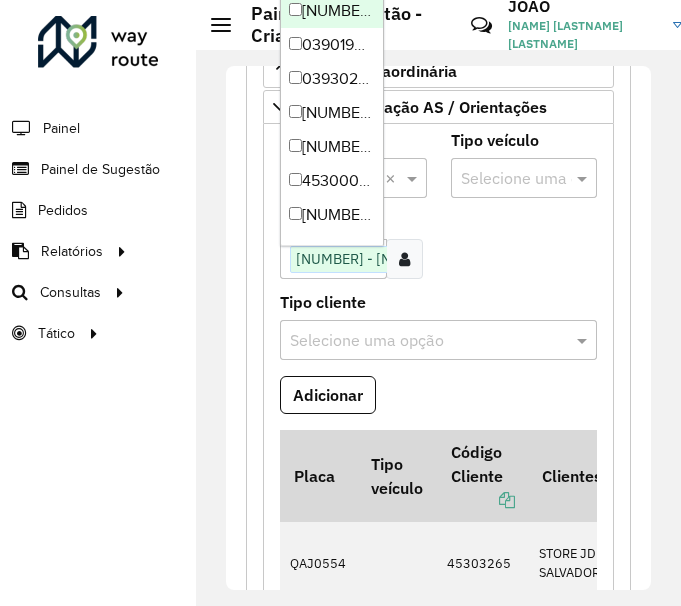 click on "Clique no botão para buscar clientes [NUMBER] - [NAME] [LASTNAME] × ×" at bounding box center (353, 259) 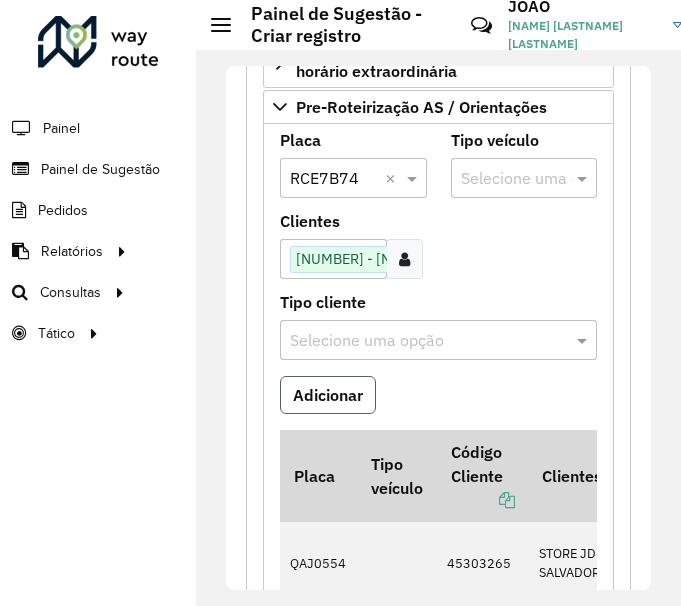 click on "Adicionar" at bounding box center [328, 395] 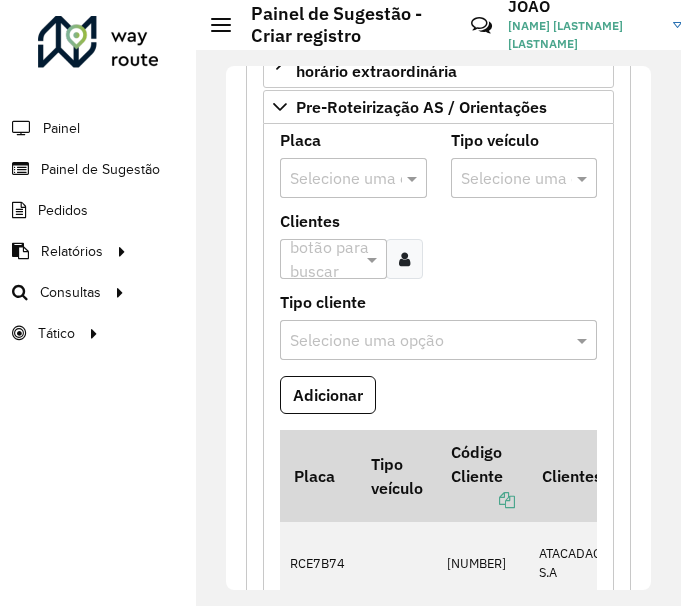 click at bounding box center (333, 179) 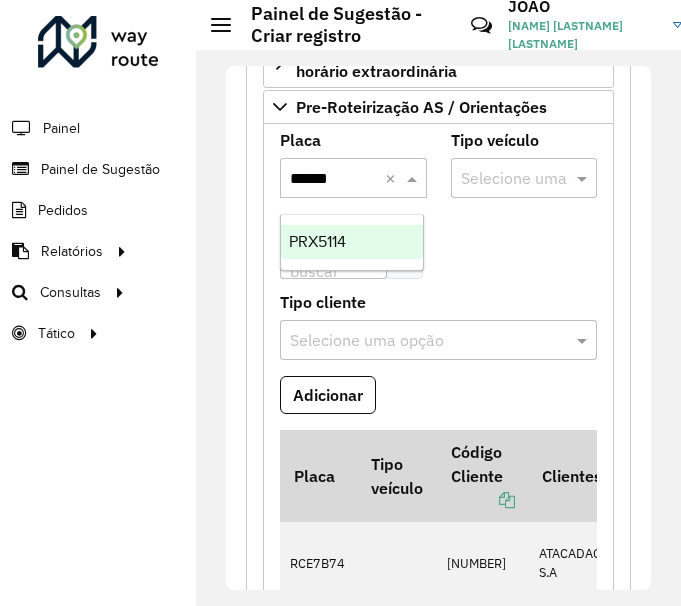 type on "*******" 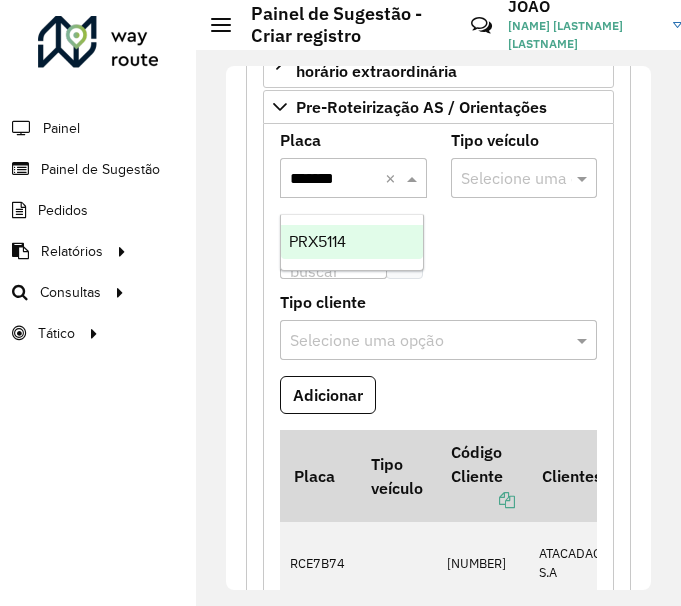 type 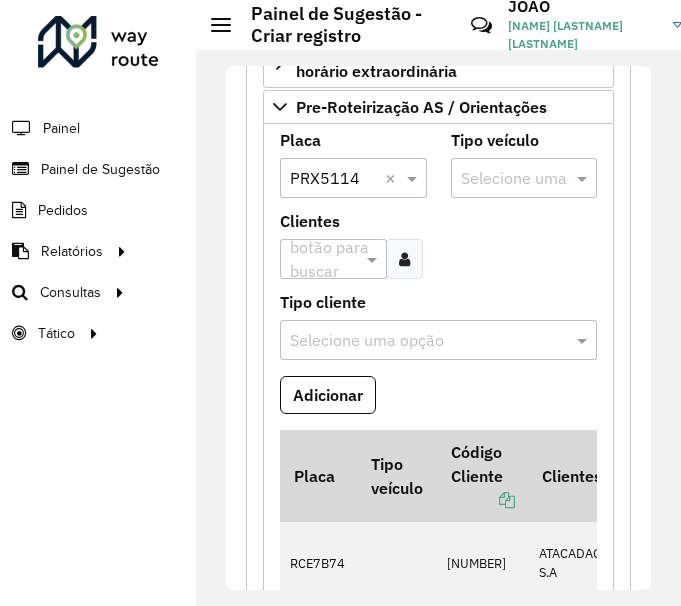 click at bounding box center (323, 260) 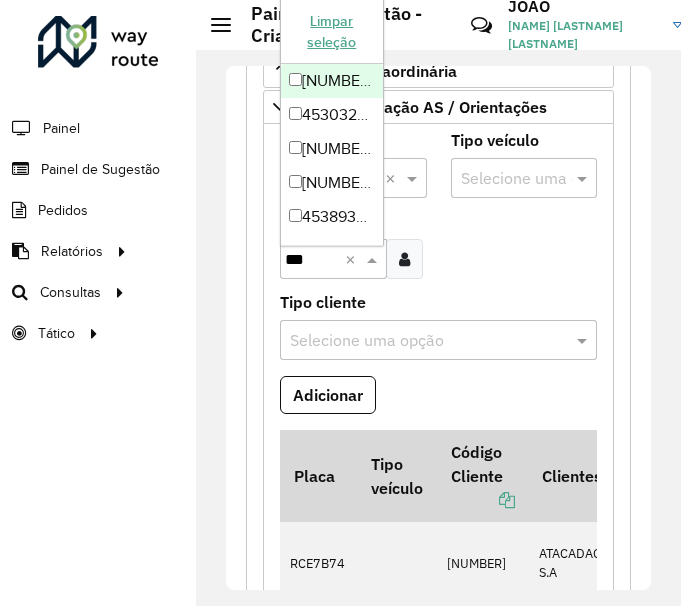 type on "****" 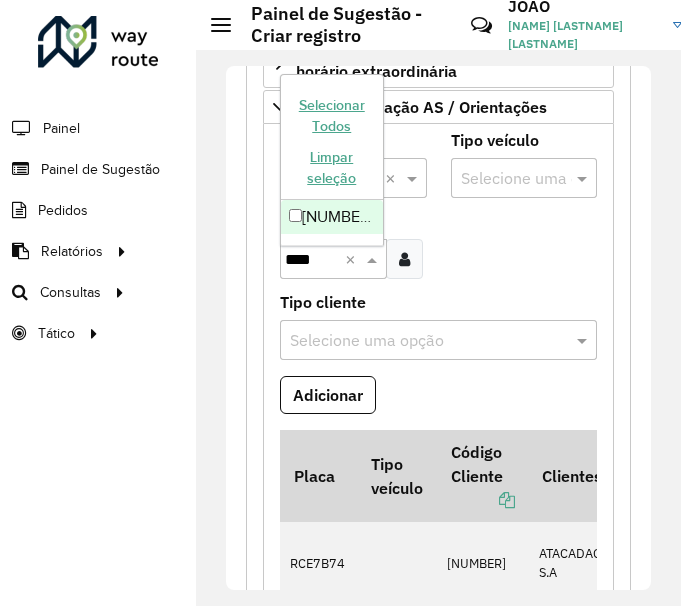 click on "[NUMBER] - [NAME] [LASTNAME] [LASTNAME]" at bounding box center [332, 217] 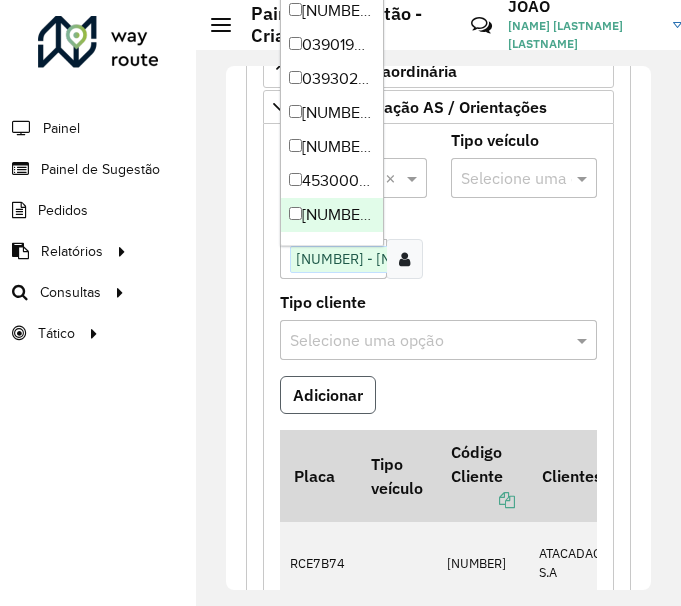click on "Adicionar" at bounding box center (328, 395) 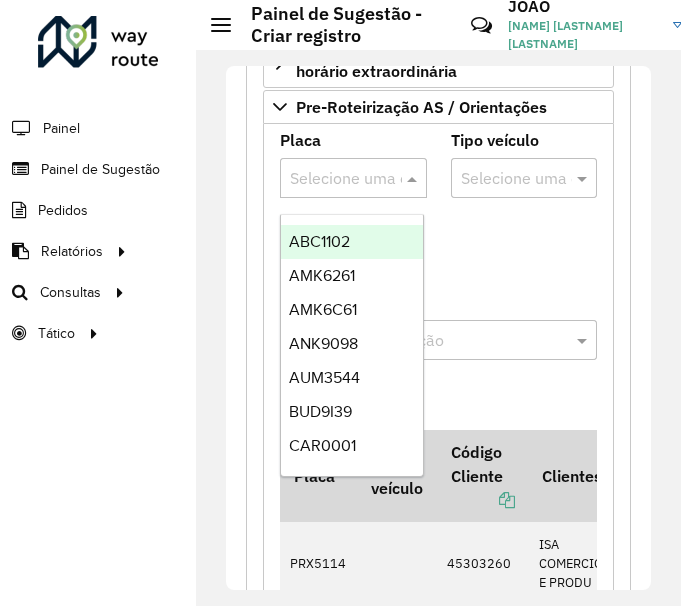 click at bounding box center [333, 179] 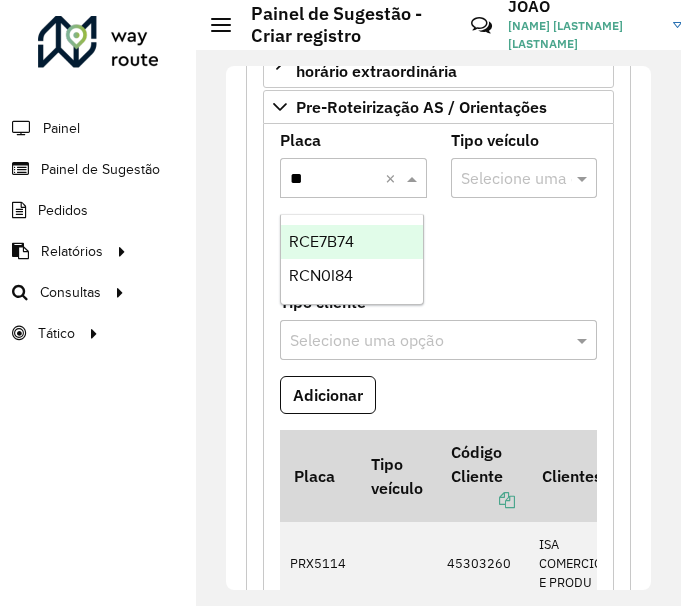 type on "***" 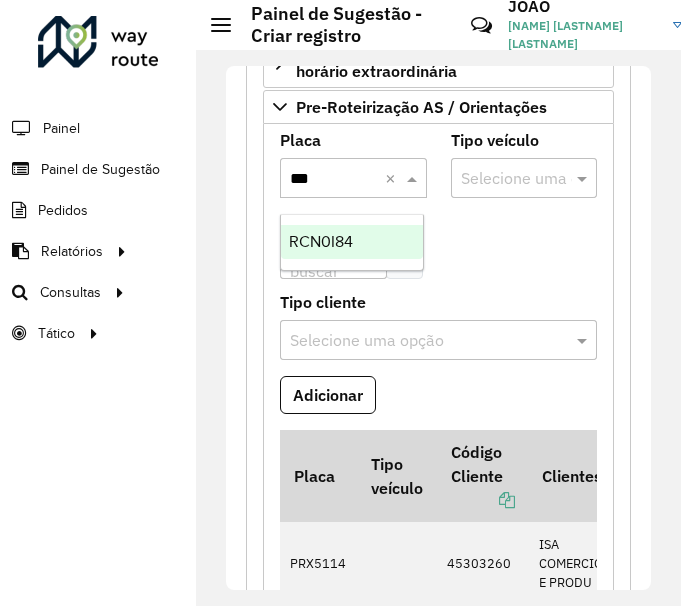 type 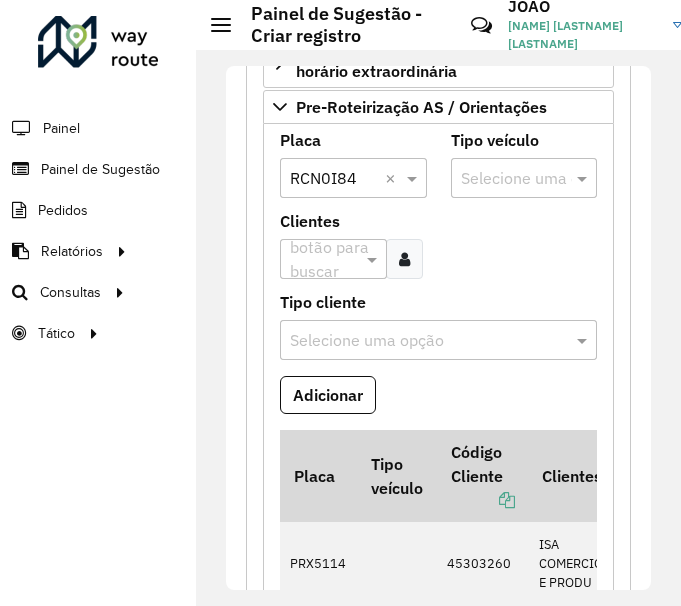 click at bounding box center (323, 260) 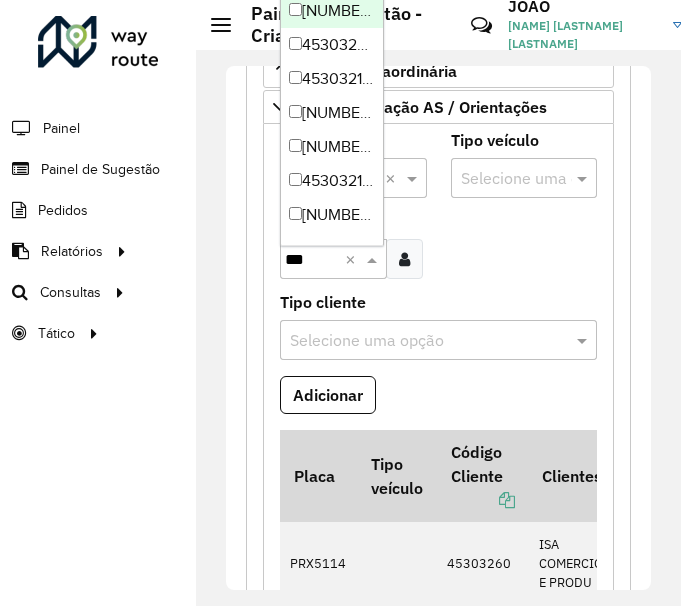 type on "****" 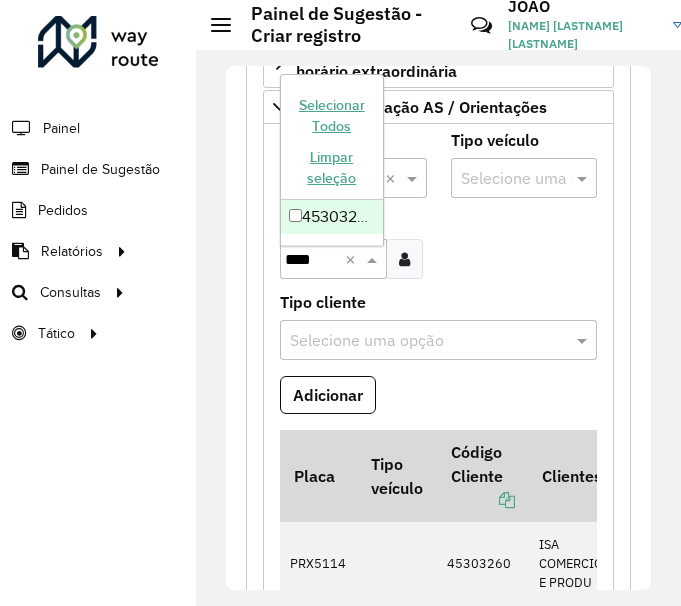 click on "45303252 - SAS COMERCIO DE SECO" at bounding box center (332, 217) 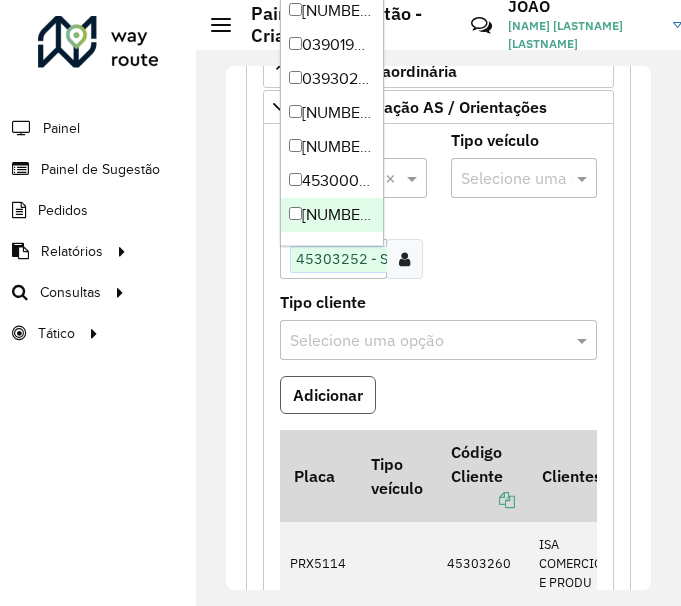 click on "Adicionar" at bounding box center (328, 395) 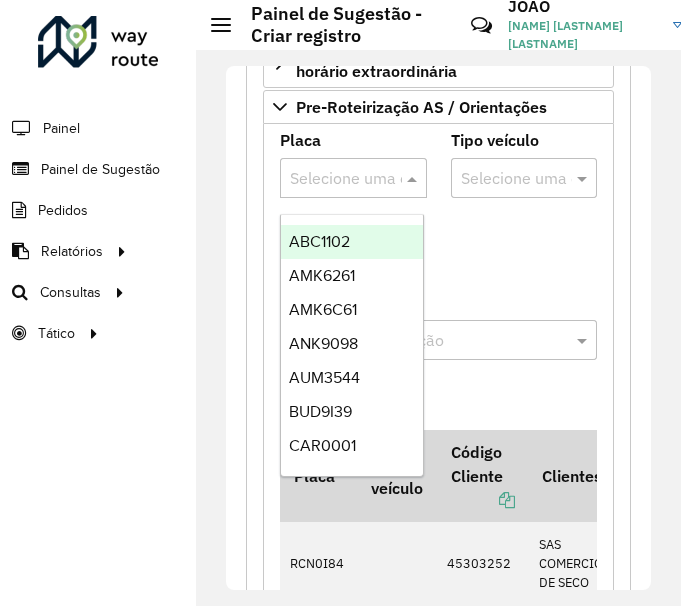 click at bounding box center (333, 179) 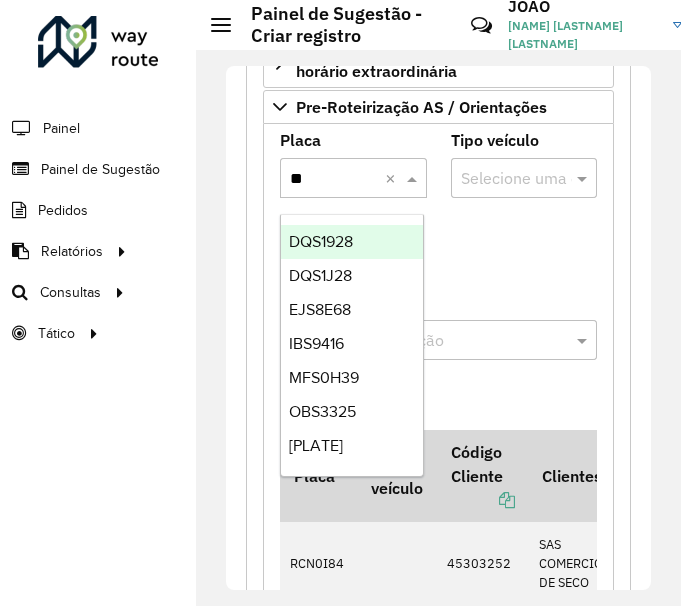 type on "***" 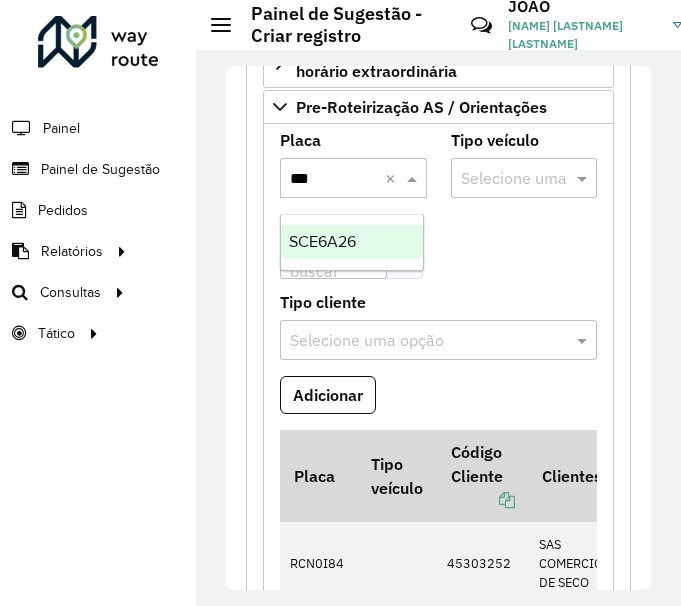 type 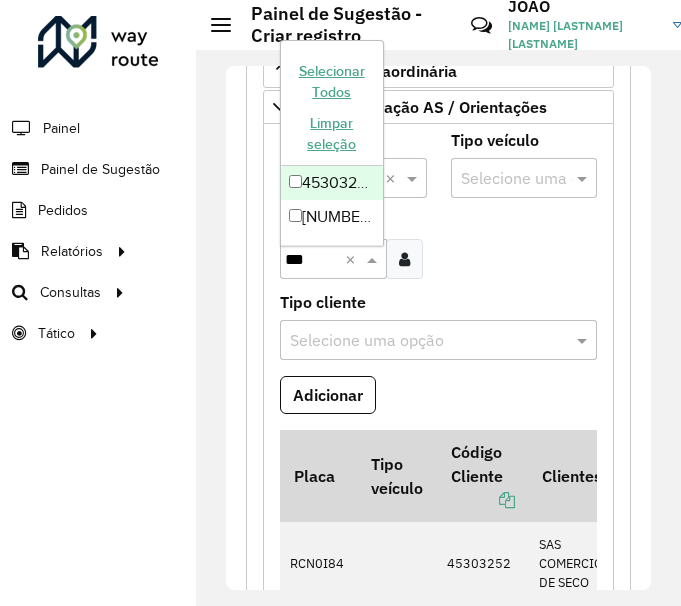 type on "****" 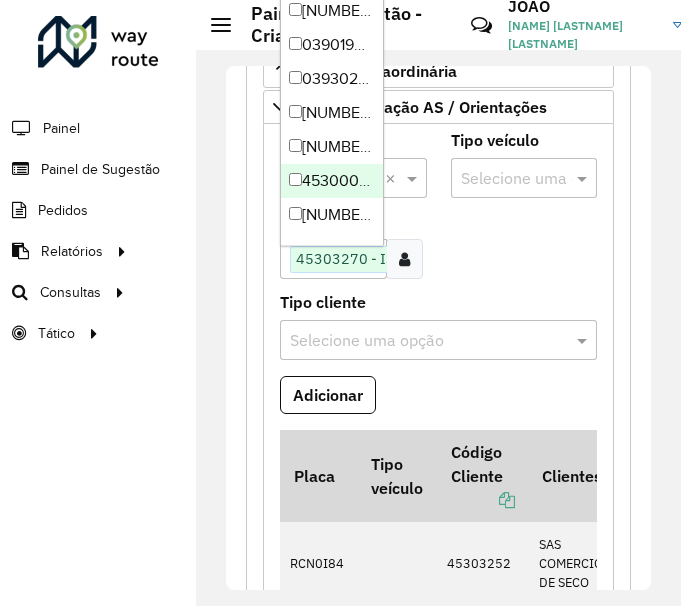 click on "Placa  Selecione uma opção × SCE6A26 ×  Tipo veículo  Selecione uma opção  Clientes  Clique no botão para buscar clientes [NUMBER] - [NAME] × ×  Tipo cliente  Selecione uma opção Adicionar  Placa   Tipo veículo   Código Cliente   Clientes   Tipo cliente  RCN0I84 [NUMBER]  SAS COMERCIO DE SECO PRX5114 [NUMBER]  SAS COMERCIO DE SECO PRX5164 [NUMBER]  STORE MANSOES PRX5174 [NUMBER]  ST COMERCIO DE SECOS PRX5054 [NUMBER]  RV  MARACANA QBA8084 [NUMBER]  RV Pecuaria  Observações" at bounding box center [438, 859] 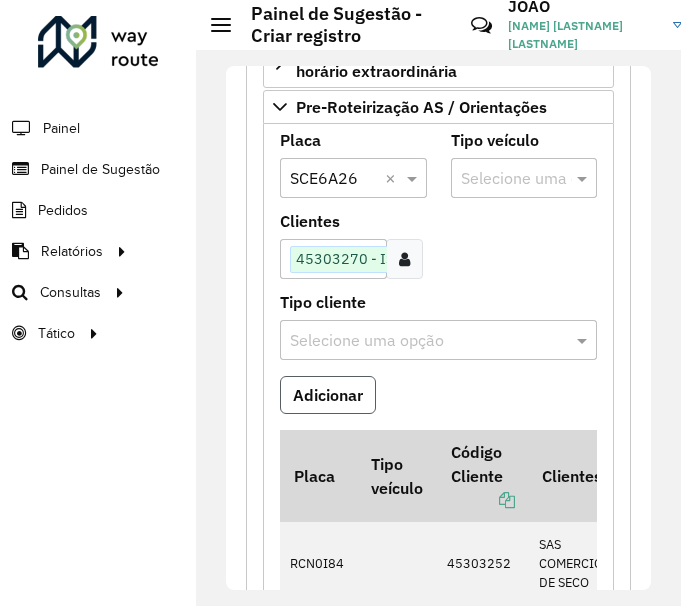 click on "Adicionar" at bounding box center [328, 395] 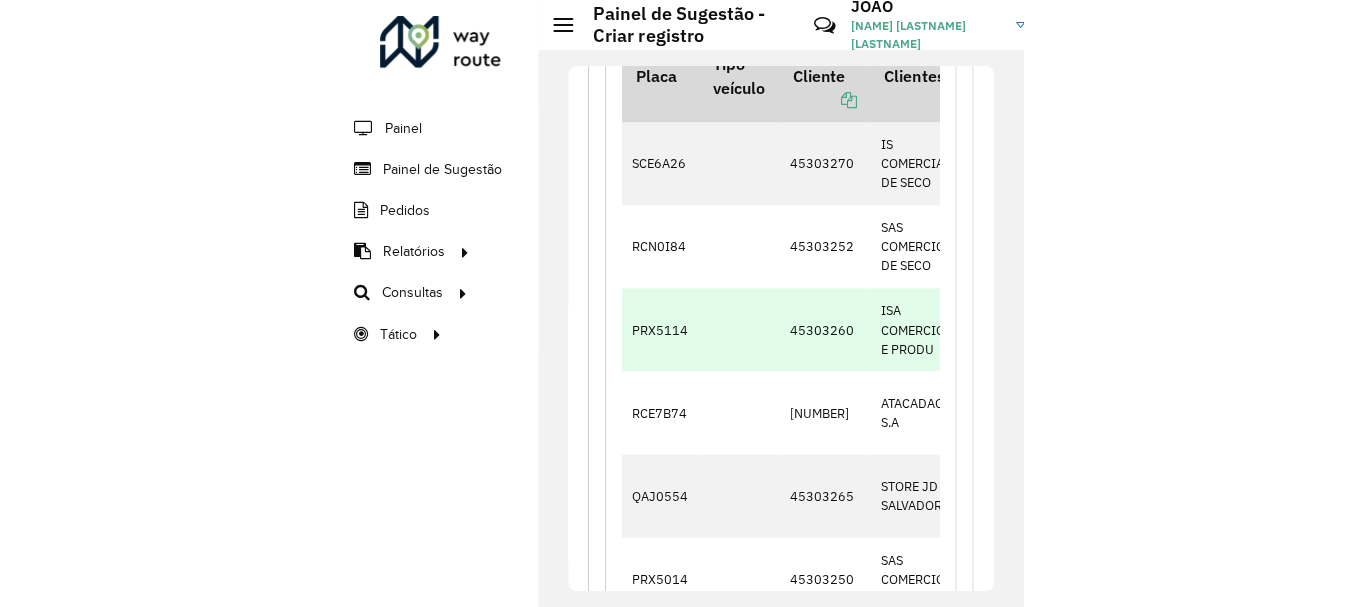 scroll, scrollTop: 1943, scrollLeft: 0, axis: vertical 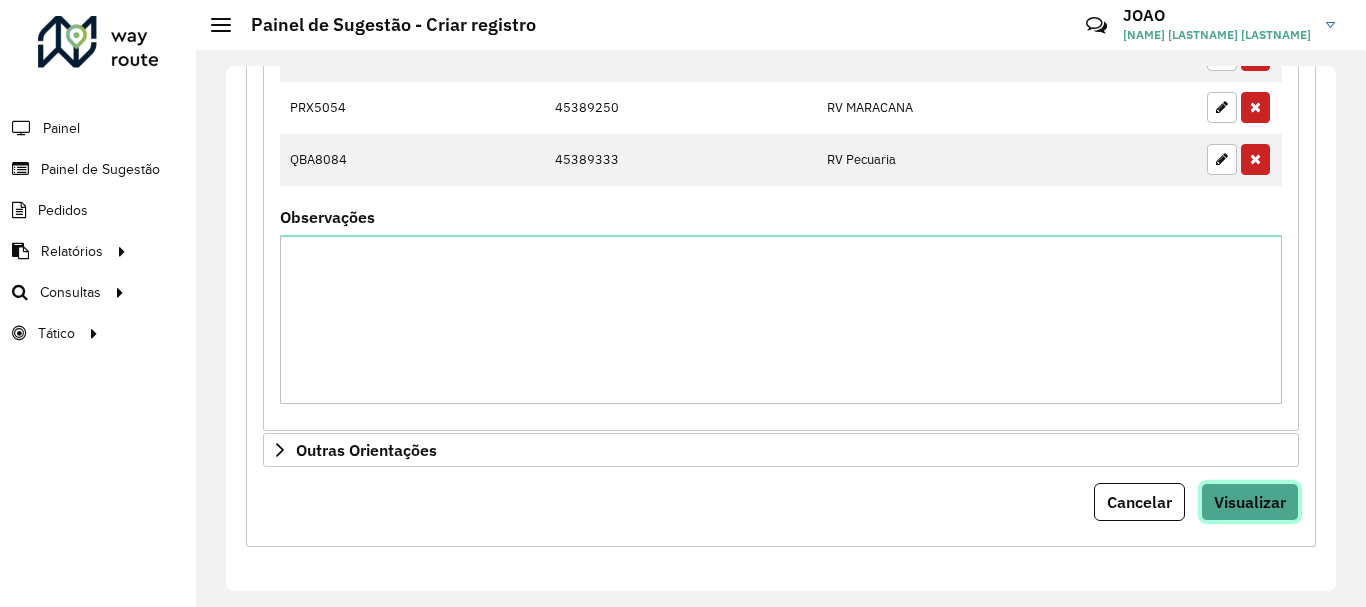 click on "Visualizar" at bounding box center [1250, 502] 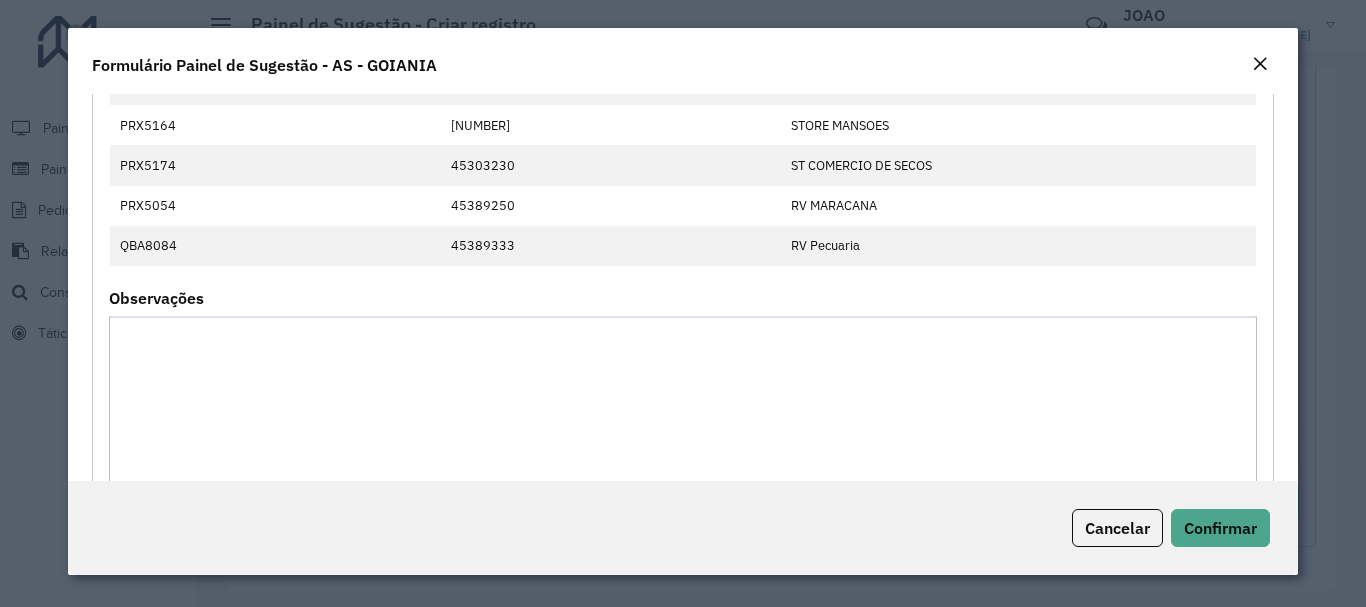 scroll, scrollTop: 956, scrollLeft: 0, axis: vertical 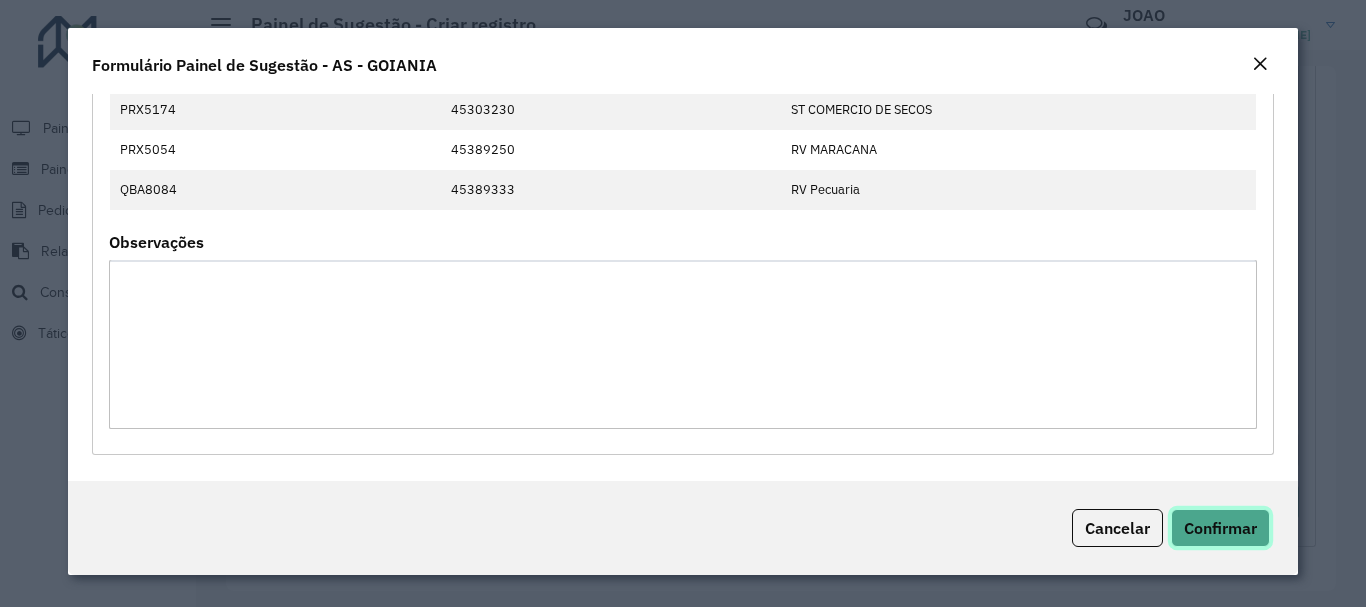 click on "Confirmar" 